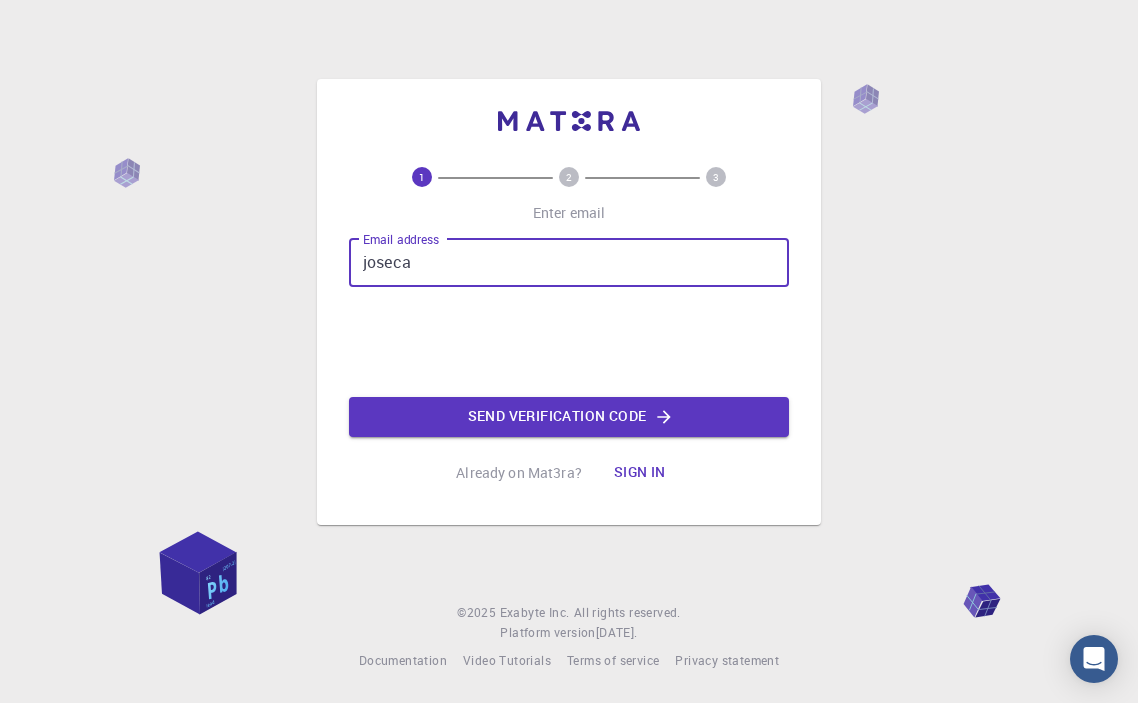 scroll, scrollTop: 0, scrollLeft: 0, axis: both 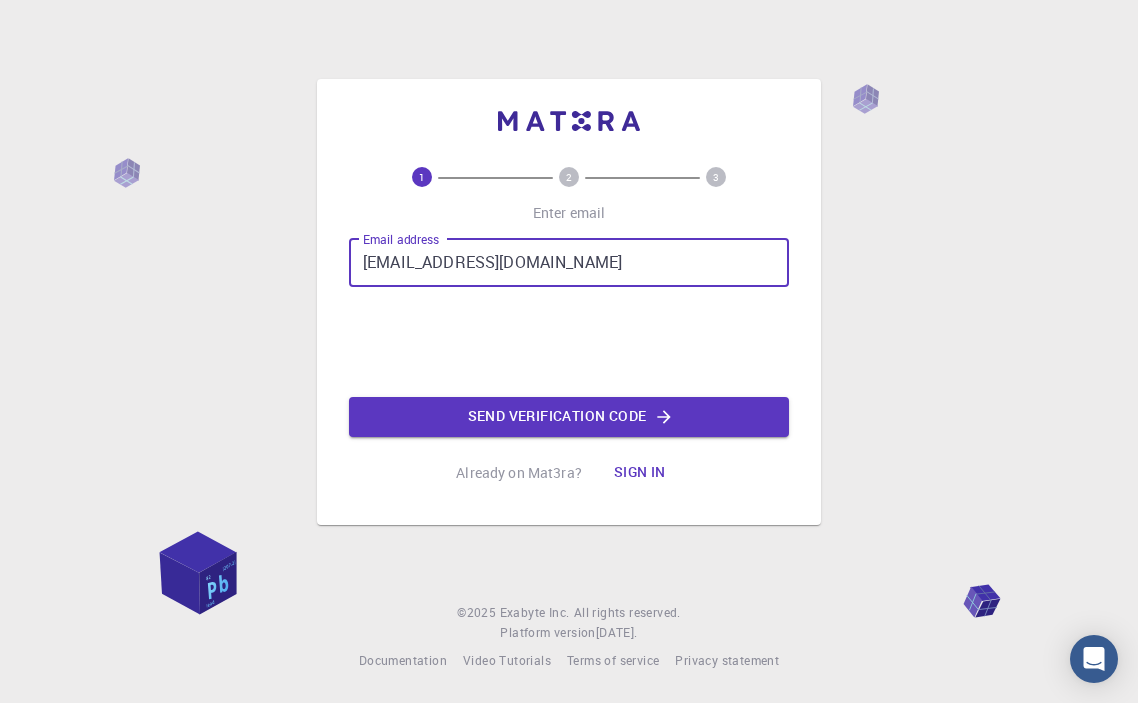 type on "[EMAIL_ADDRESS][DOMAIN_NAME]" 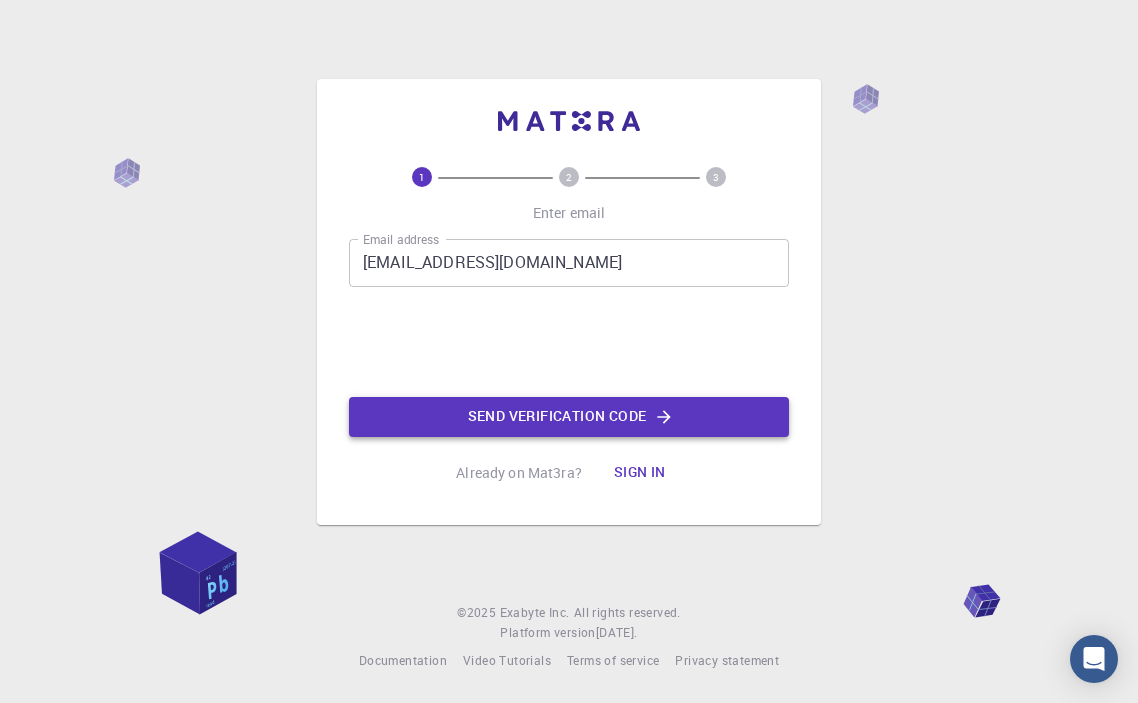 click on "Send verification code" 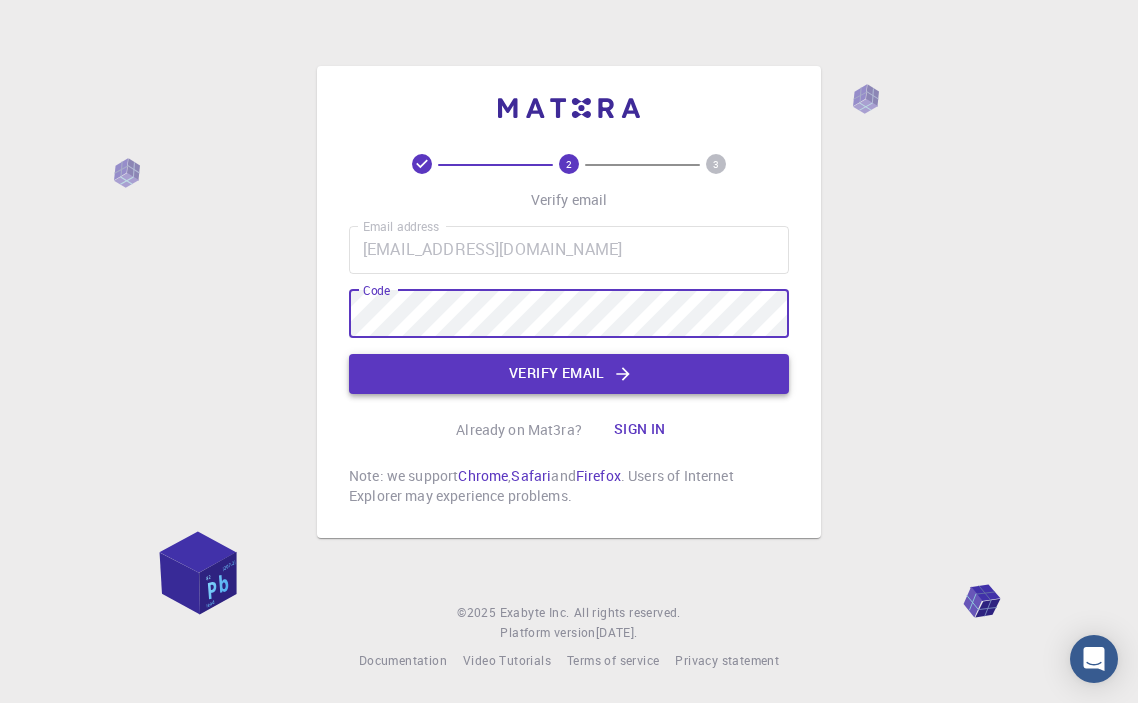 click on "Verify email" 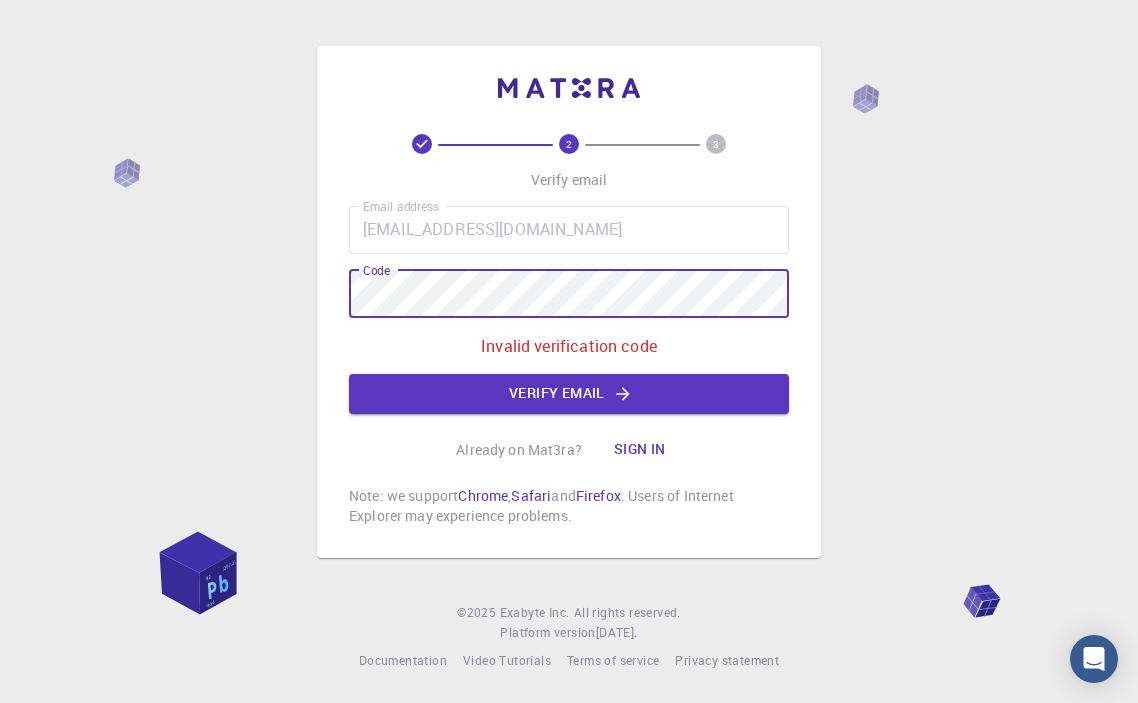 click on "2 3 Verify email Email address josecarlosrojasjr@gmail.com Email address Code Code Invalid verification code Verify email Already on Mat3ra? Sign in Note: we support  Chrome ,  Safari  and  Firefox . Users of Internet Explorer may experience problems." at bounding box center [569, 302] 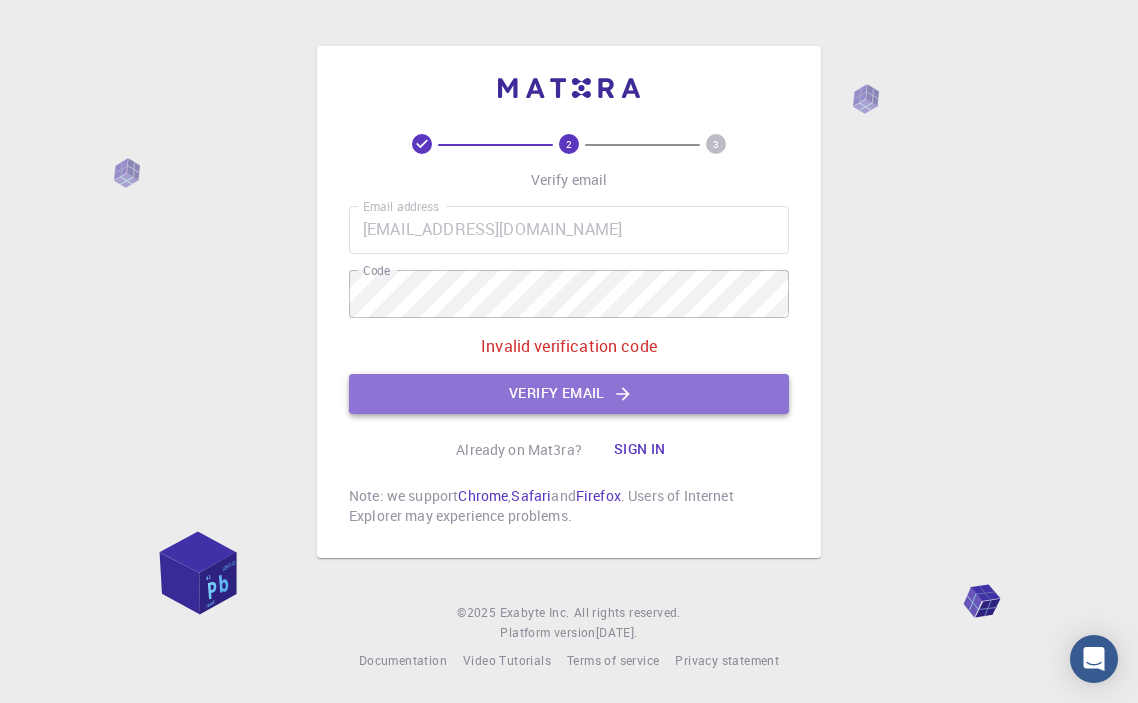click on "Verify email" at bounding box center [569, 394] 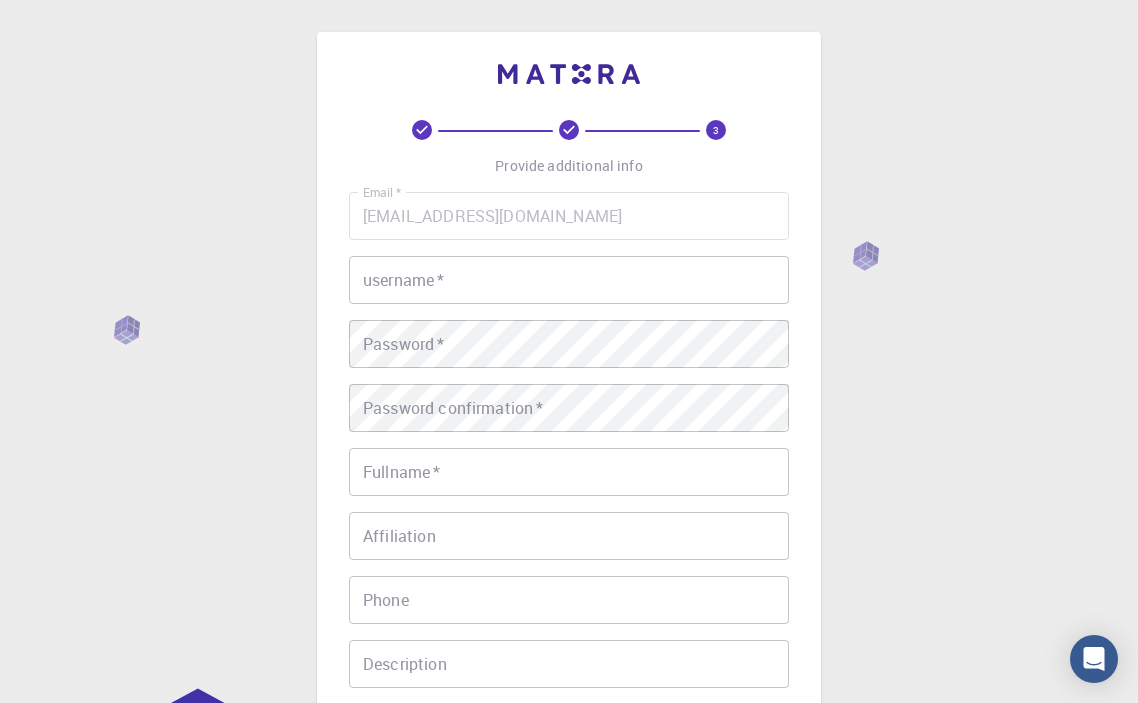 click on "username   *" at bounding box center (569, 280) 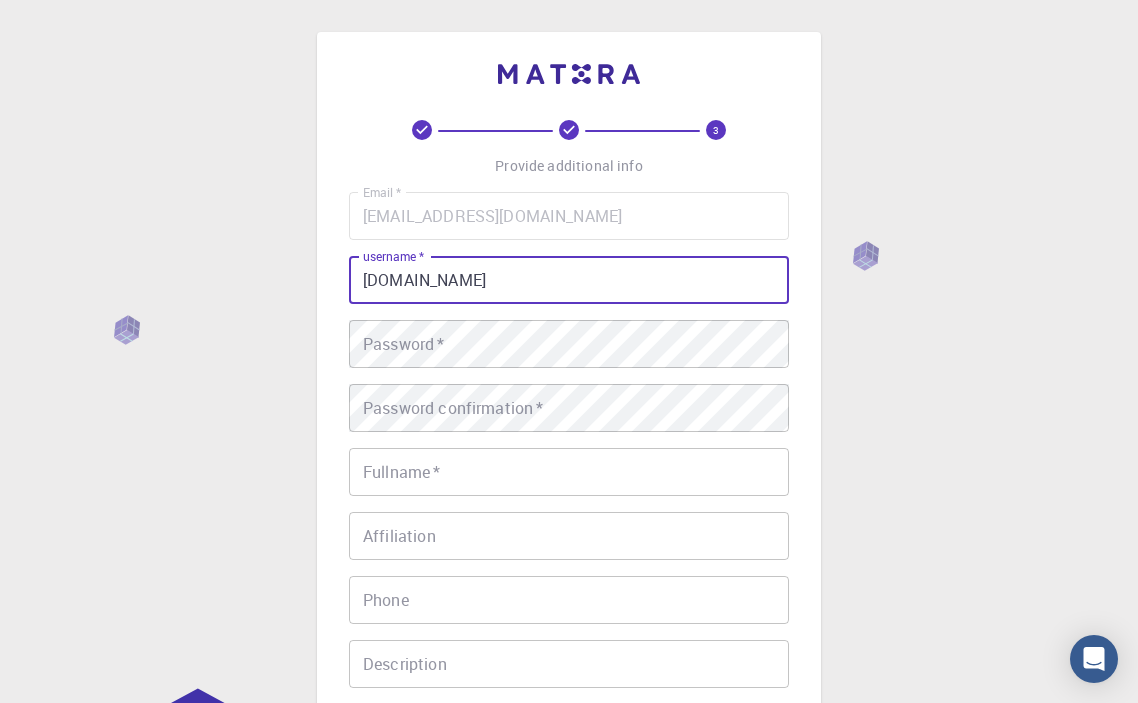 type on "Mr.Red" 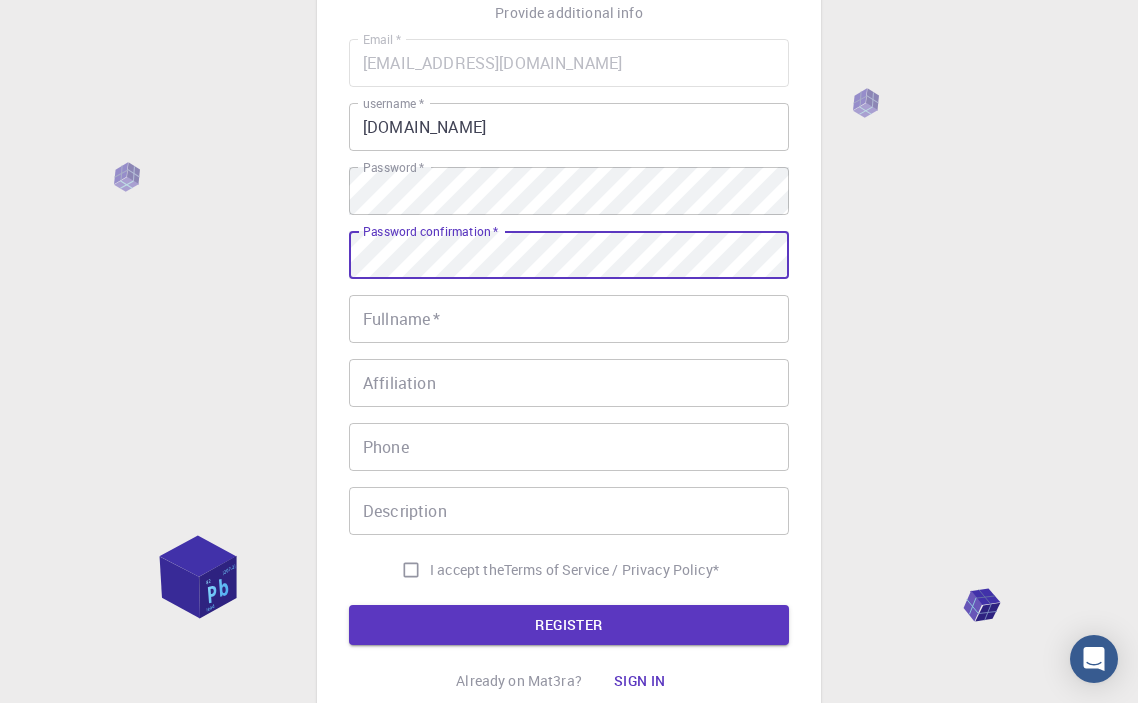 scroll, scrollTop: 154, scrollLeft: 0, axis: vertical 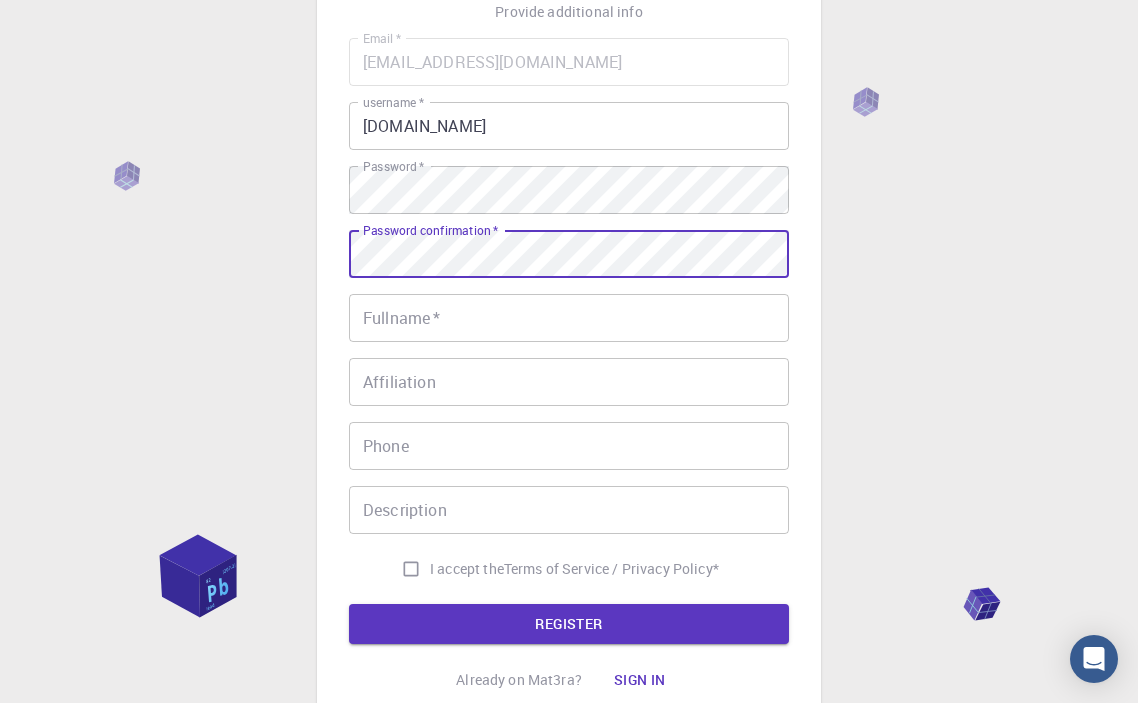 click on "Fullname   * Fullname   *" at bounding box center [569, 318] 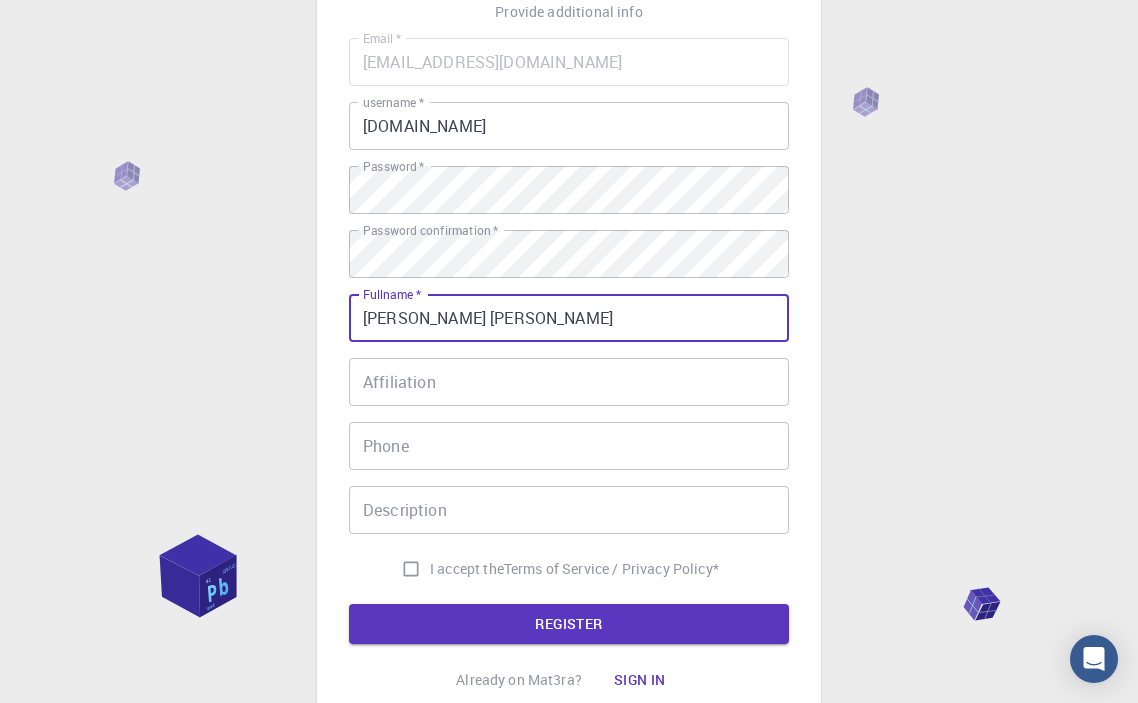 type on "[PERSON_NAME] [PERSON_NAME]" 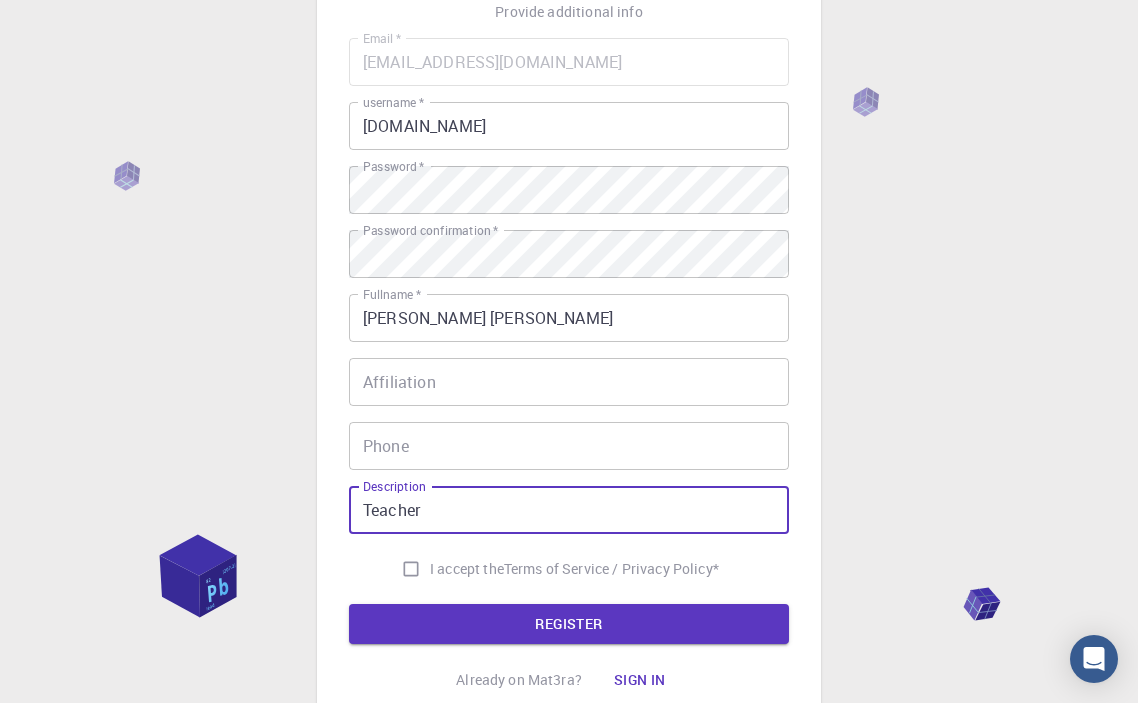 type on "Teacher" 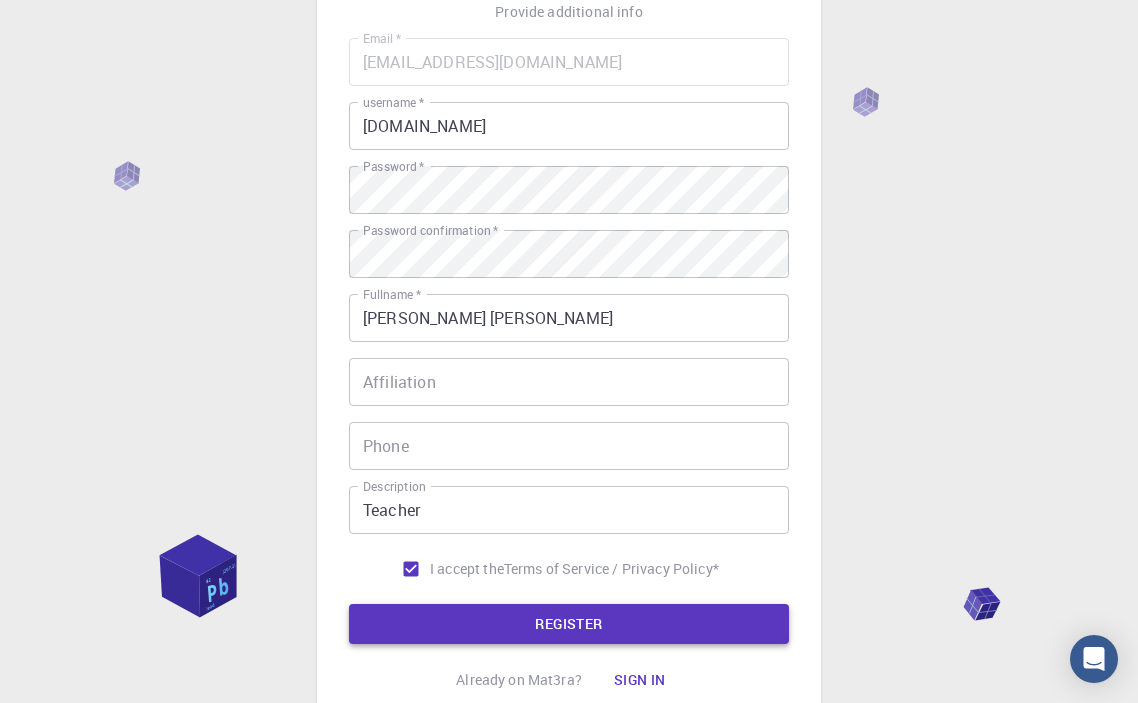 click on "REGISTER" at bounding box center [569, 624] 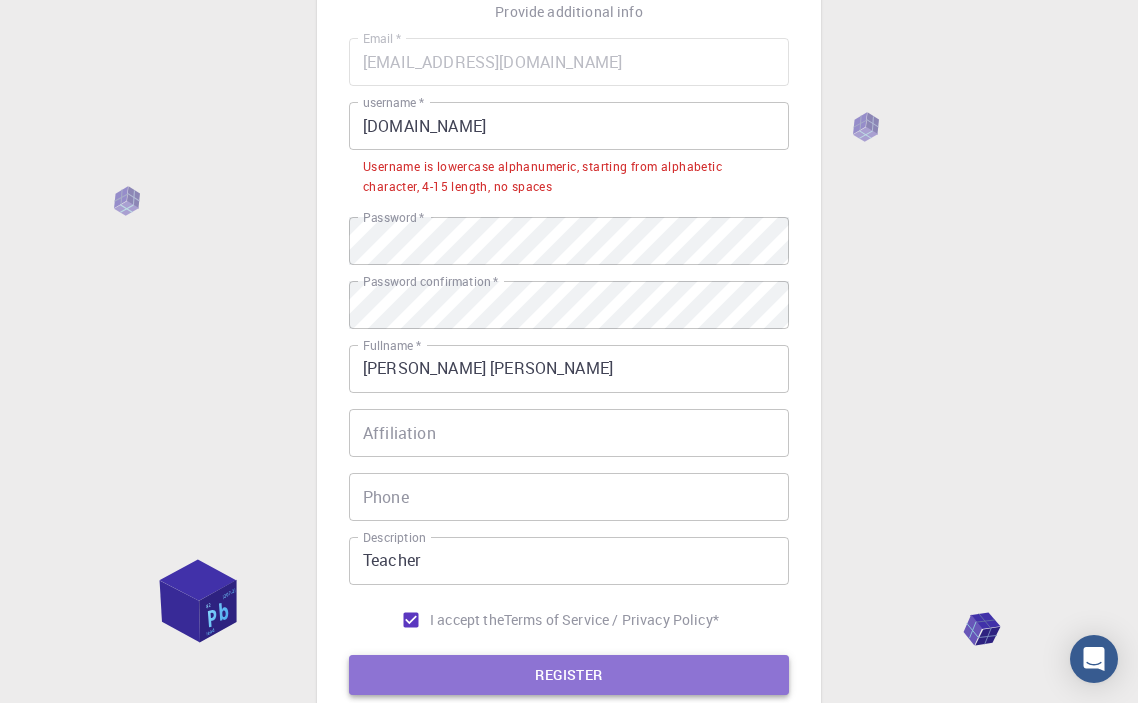click on "REGISTER" at bounding box center [569, 675] 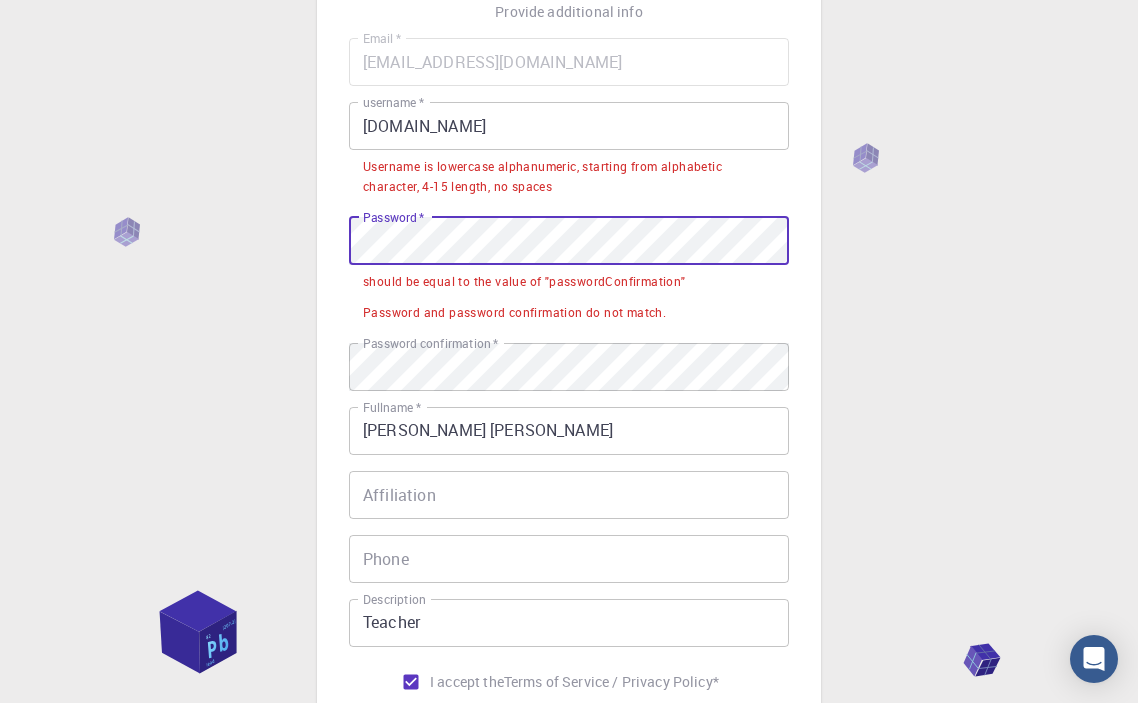 click on "3 Provide additional info Email   * josecarlosrojasjr@gmail.com Email   * username   * Mr.Red username   * Username is lowercase alphanumeric, starting from alphabetic character, 4-15 length, no spaces Password   * Password   * should be equal to the value of "passwordConfirmation" Password and password confirmation do not match. Password confirmation   * Password confirmation   * Fullname   * Jose Carlos Rojas Fullname   * Affiliation Affiliation Phone Phone Description Teacher Description I accept the  Terms of Service / Privacy Policy  * REGISTER Already on Mat3ra? Sign in" at bounding box center [569, 361] 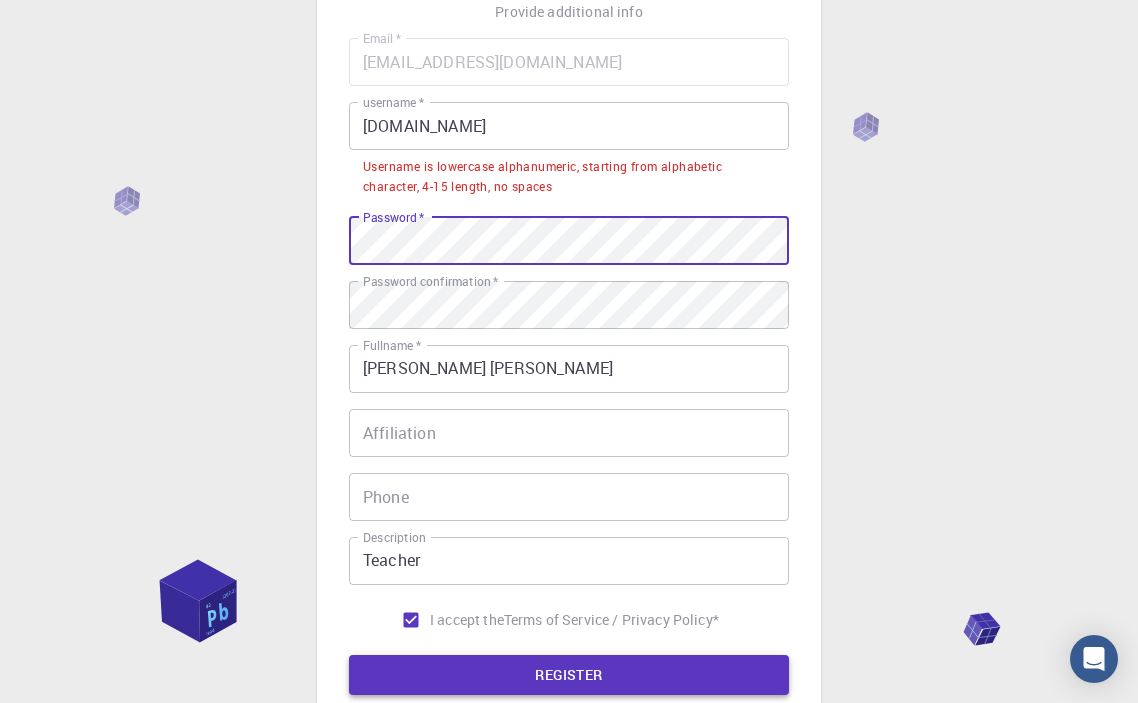click on "REGISTER" at bounding box center (569, 675) 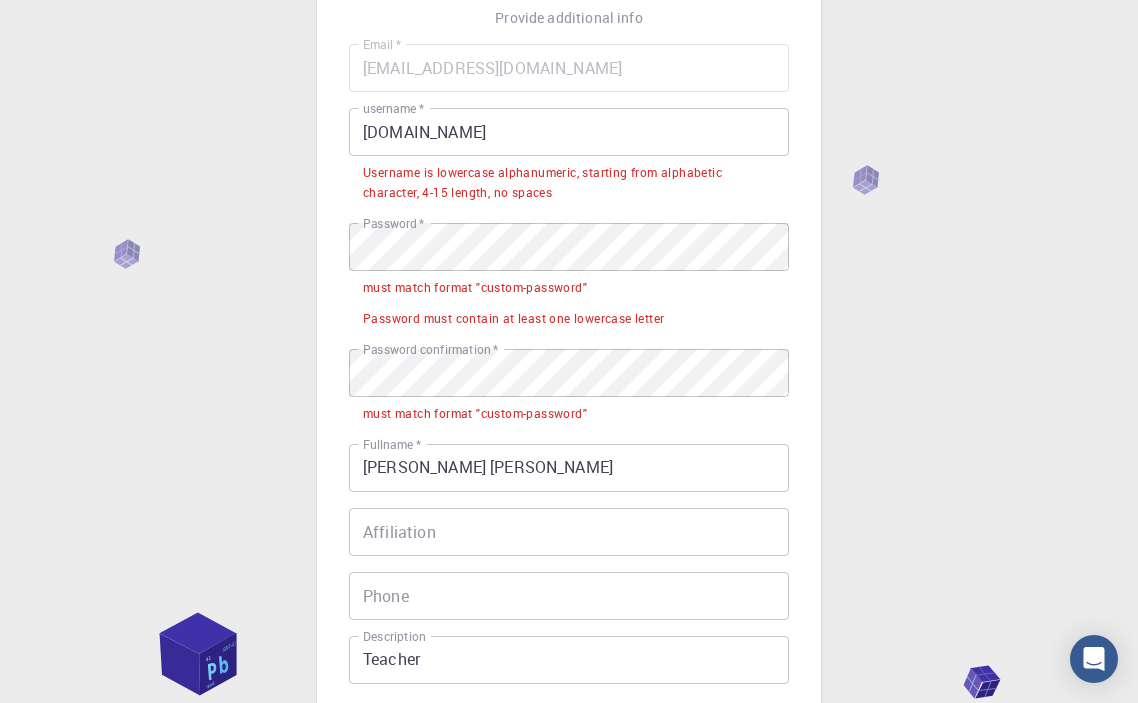 scroll, scrollTop: 152, scrollLeft: 0, axis: vertical 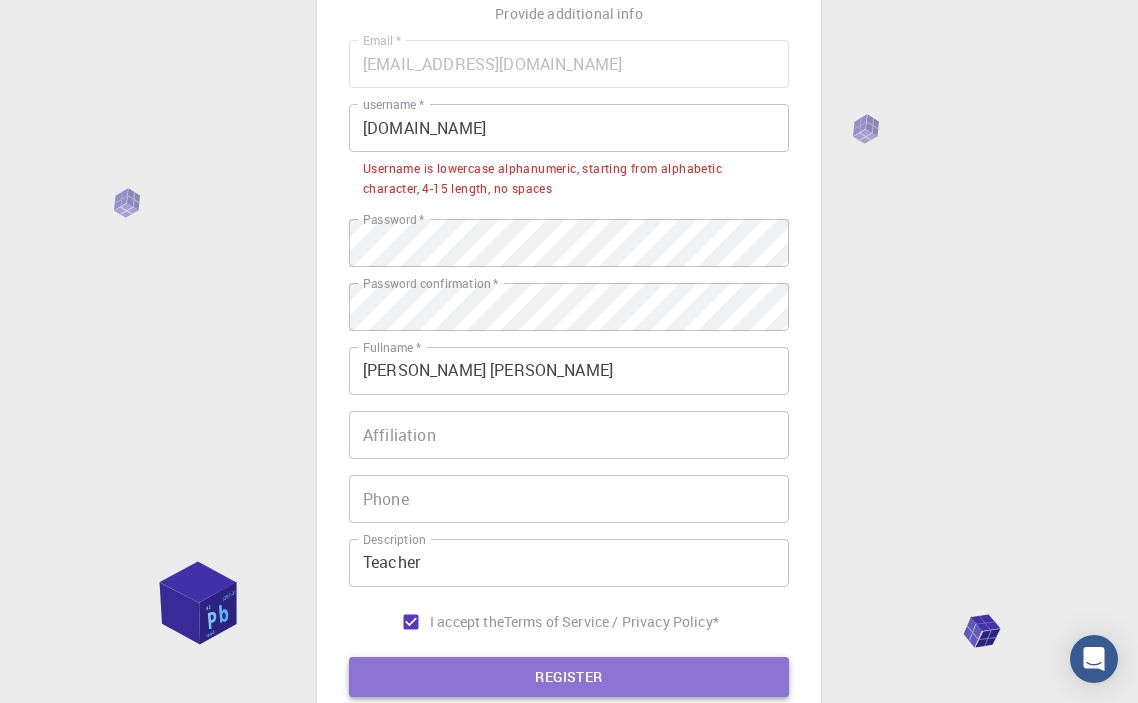 click on "REGISTER" at bounding box center [569, 677] 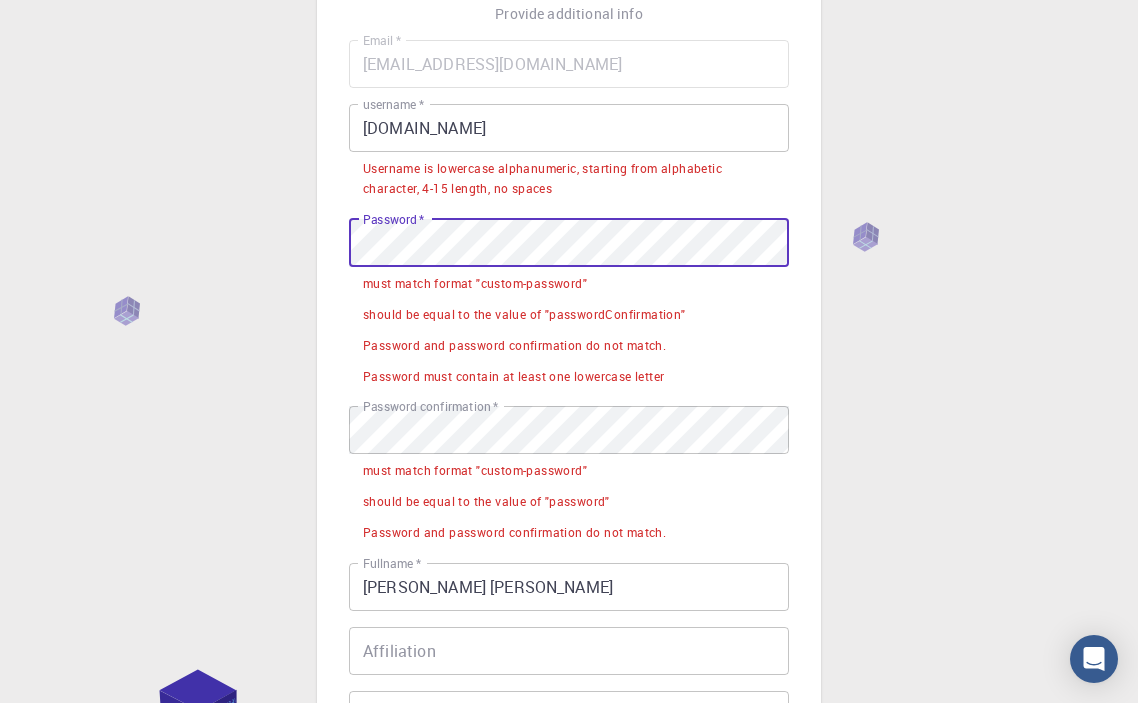 click on "3 Provide additional info Email   * josecarlosrojasjr@gmail.com Email   * username   * Mr.Red username   * Username is lowercase alphanumeric, starting from alphabetic character, 4-15 length, no spaces Password   * Password   * must match format "custom-password" should be equal to the value of "passwordConfirmation" Password and password confirmation do not match. Password must contain at least one lowercase letter Password confirmation   * Password confirmation   * must match format "custom-password" should be equal to the value of "password" Password and password confirmation do not match. Fullname   * Jose Carlos Rojas Fullname   * Affiliation Affiliation Phone Phone Description Teacher Description I accept the  Terms of Service / Privacy Policy  * REGISTER Already on Mat3ra? Sign in" at bounding box center [569, 440] 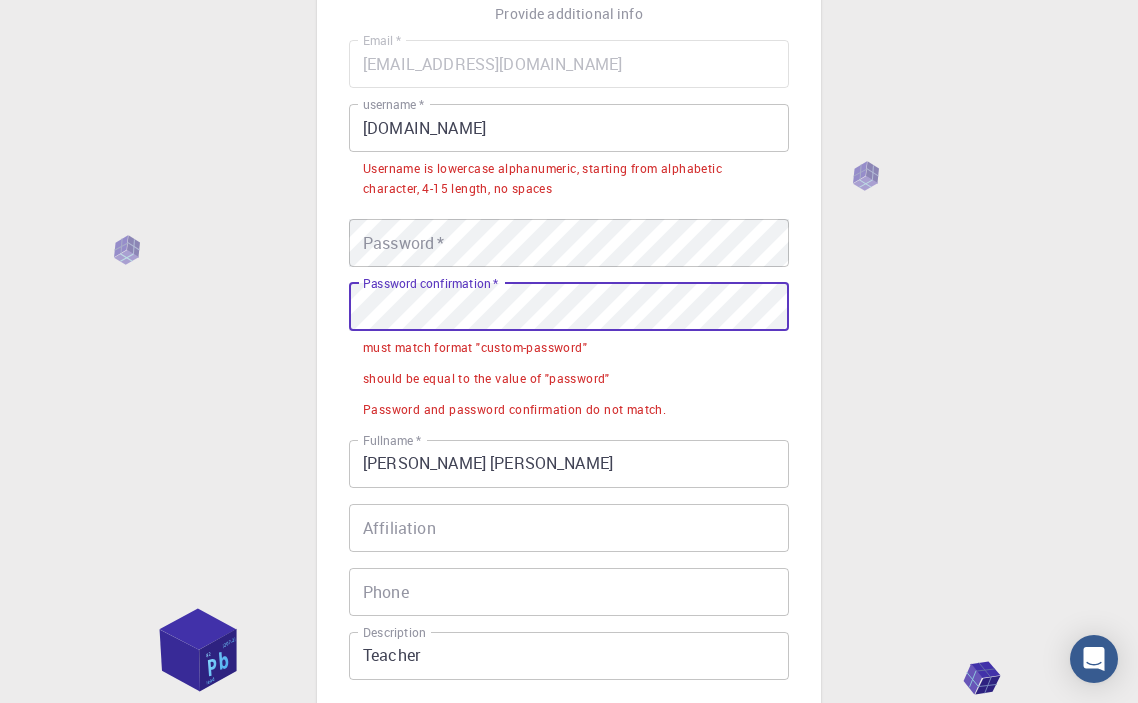click on "3 Provide additional info Email   * josecarlosrojasjr@gmail.com Email   * username   * Mr.Red username   * Username is lowercase alphanumeric, starting from alphabetic character, 4-15 length, no spaces Password   * Password   * Password confirmation   * Password confirmation   * must match format "custom-password" should be equal to the value of "password" Password and password confirmation do not match. Fullname   * Jose Carlos Rojas Fullname   * Affiliation Affiliation Phone Phone Description Teacher Description I accept the  Terms of Service / Privacy Policy  * REGISTER Already on Mat3ra? Sign in" at bounding box center (569, 379) 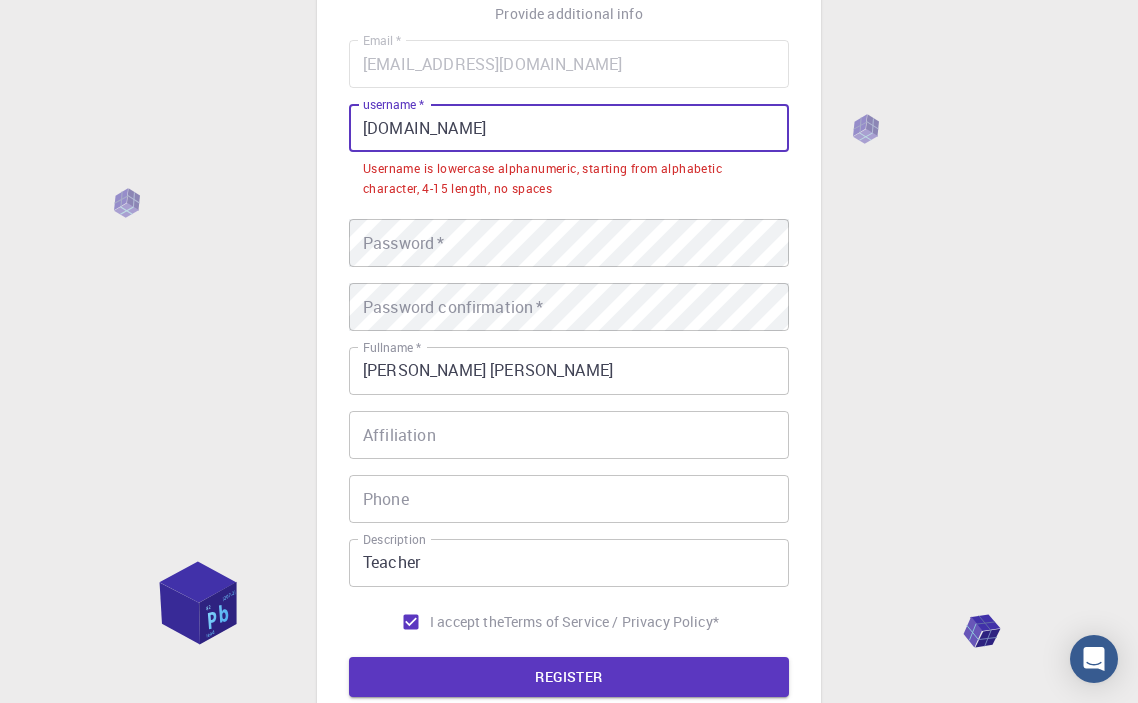 click on "Mr.Red" at bounding box center [569, 128] 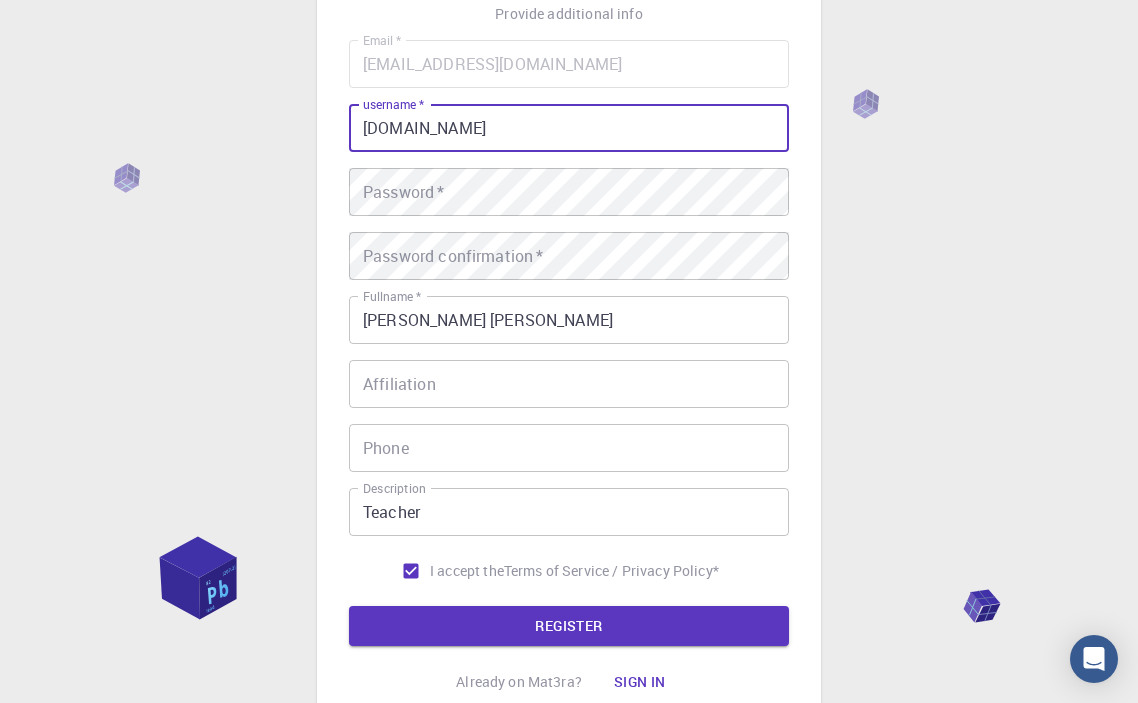 click on "Mr.red" at bounding box center (569, 128) 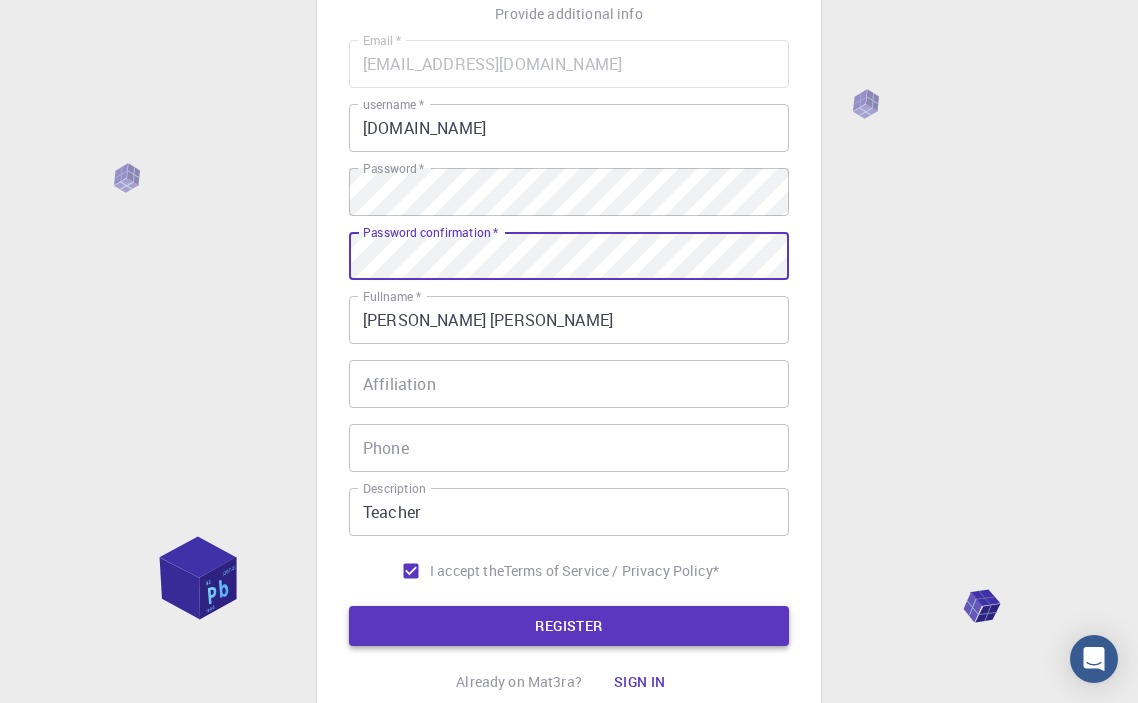 click on "REGISTER" at bounding box center (569, 626) 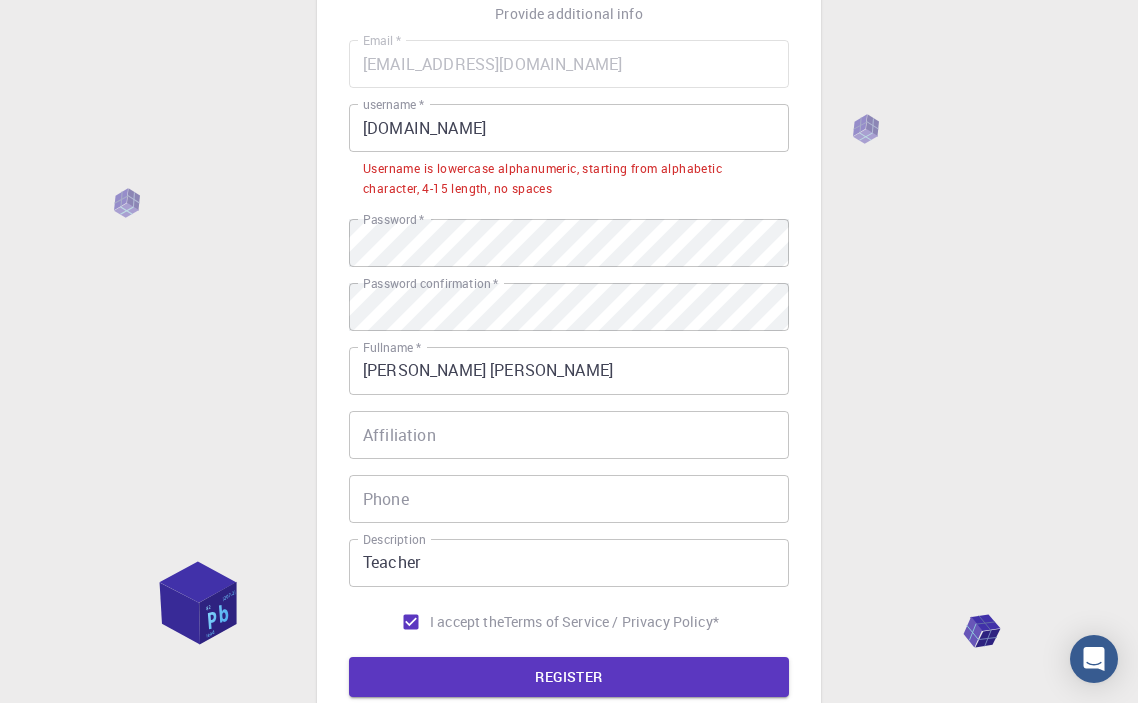 click on "mr.red" at bounding box center [569, 128] 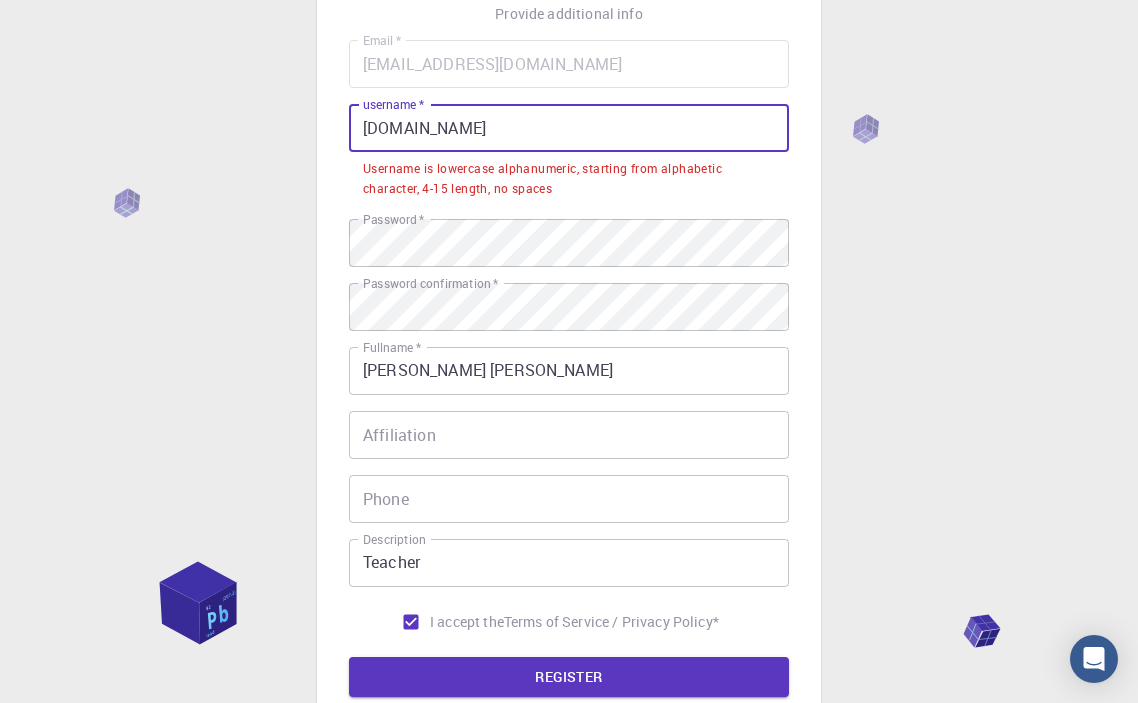 type on "mrred" 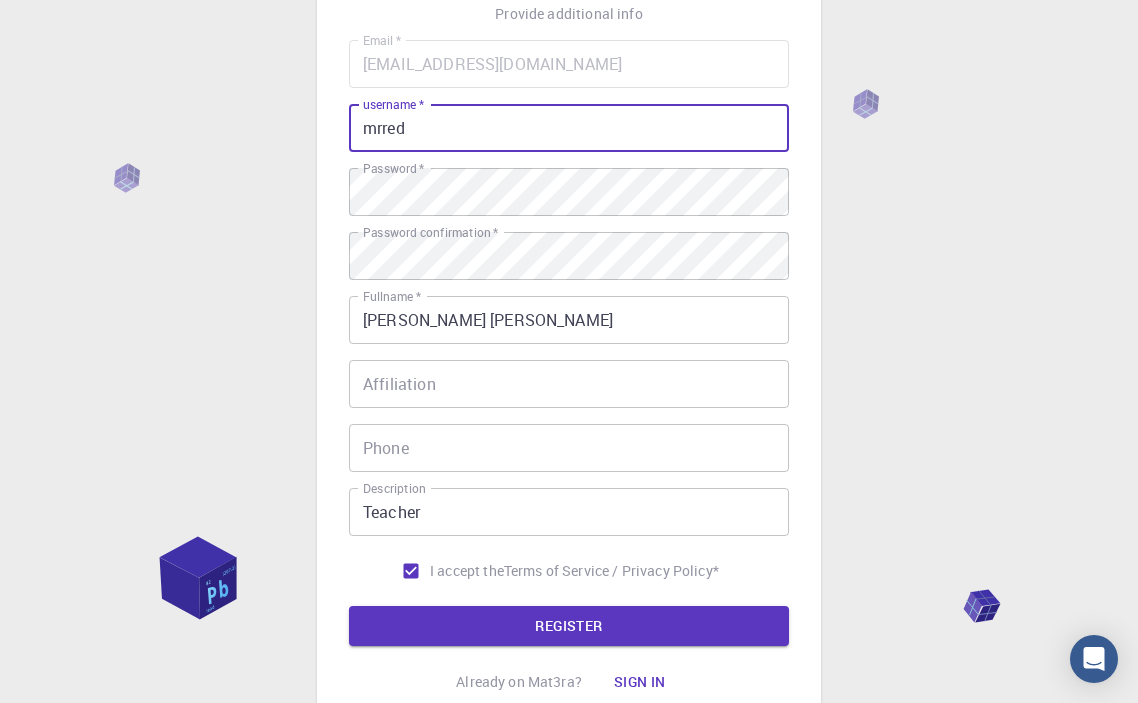 drag, startPoint x: 459, startPoint y: 126, endPoint x: 363, endPoint y: 125, distance: 96.00521 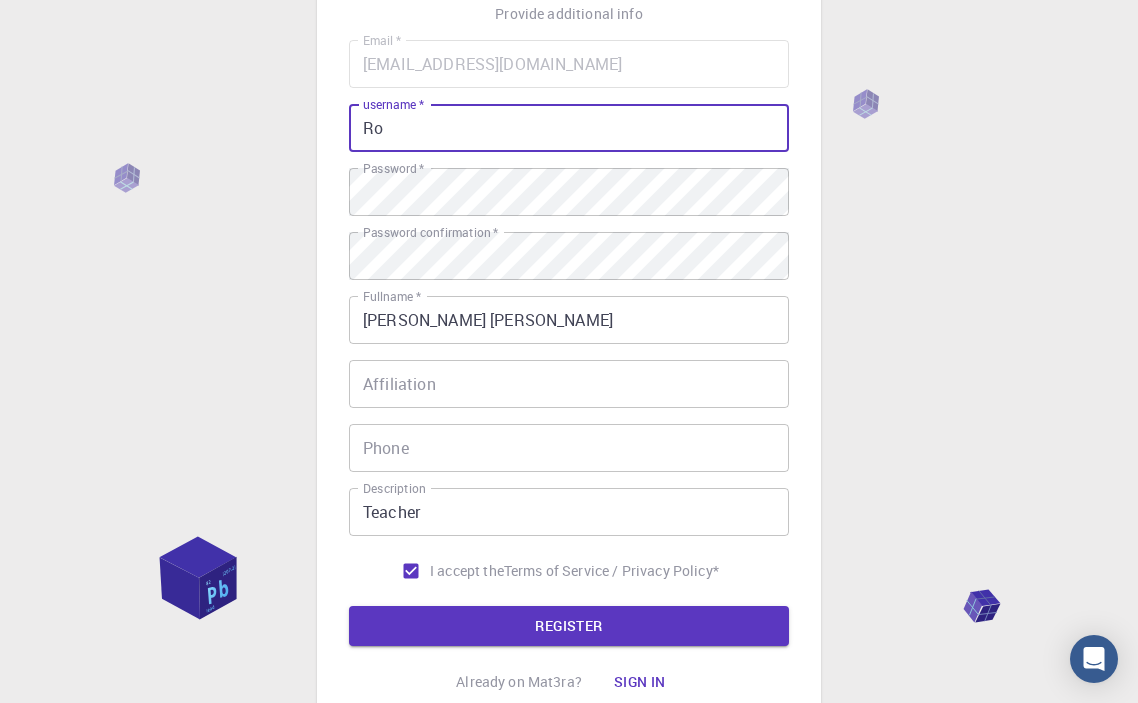 type on "R" 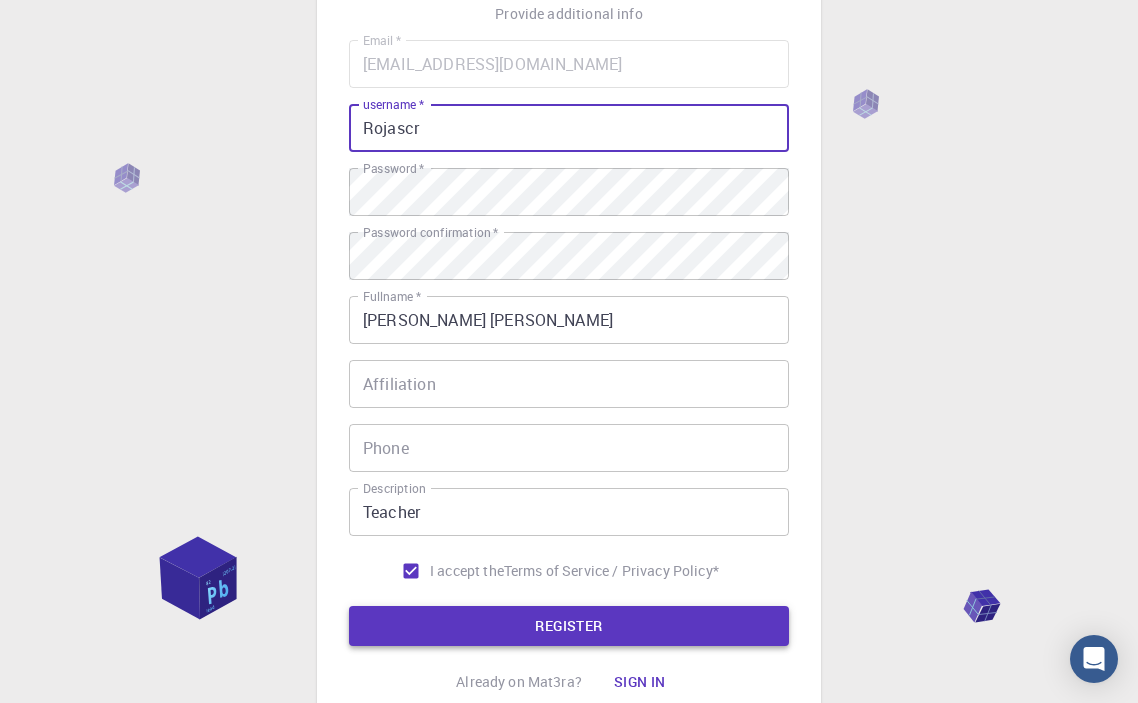 click on "REGISTER" at bounding box center (569, 626) 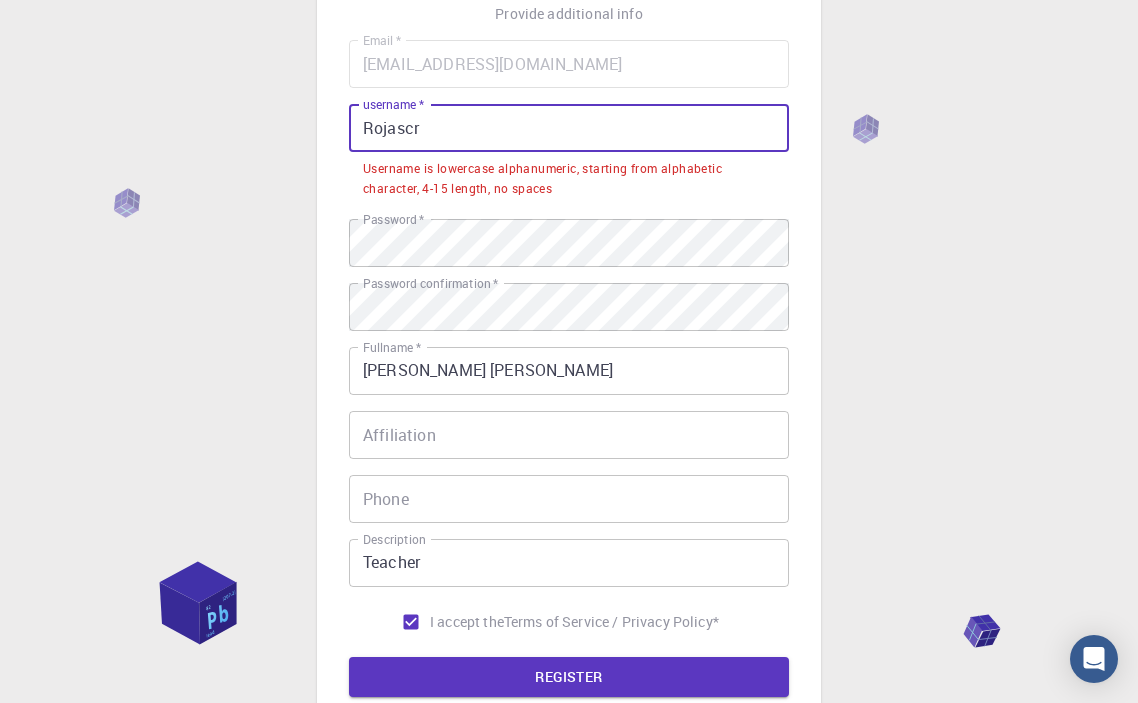 click on "Rojascr" at bounding box center (569, 128) 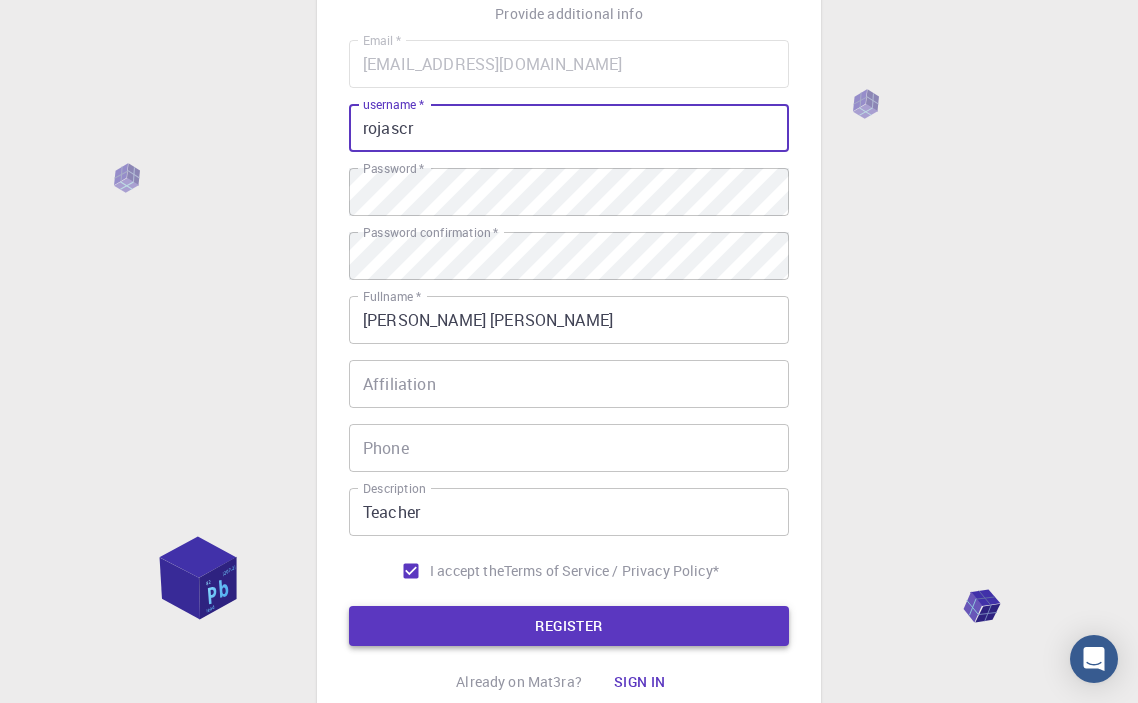 type on "rojascr" 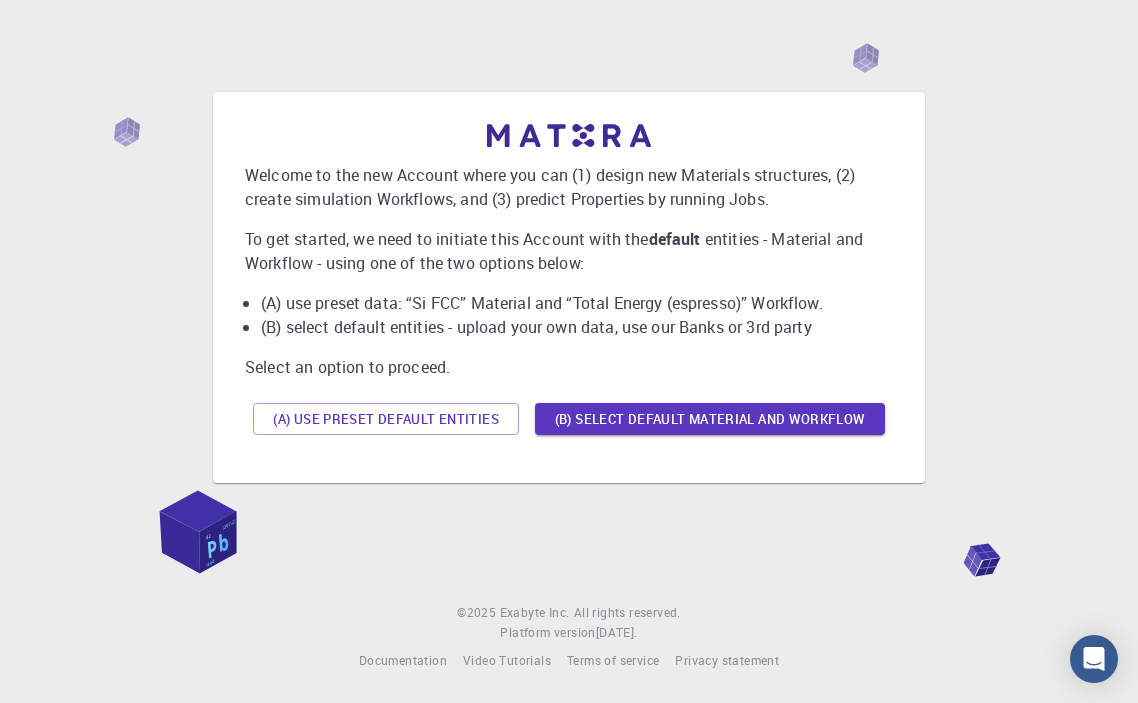 scroll, scrollTop: 0, scrollLeft: 0, axis: both 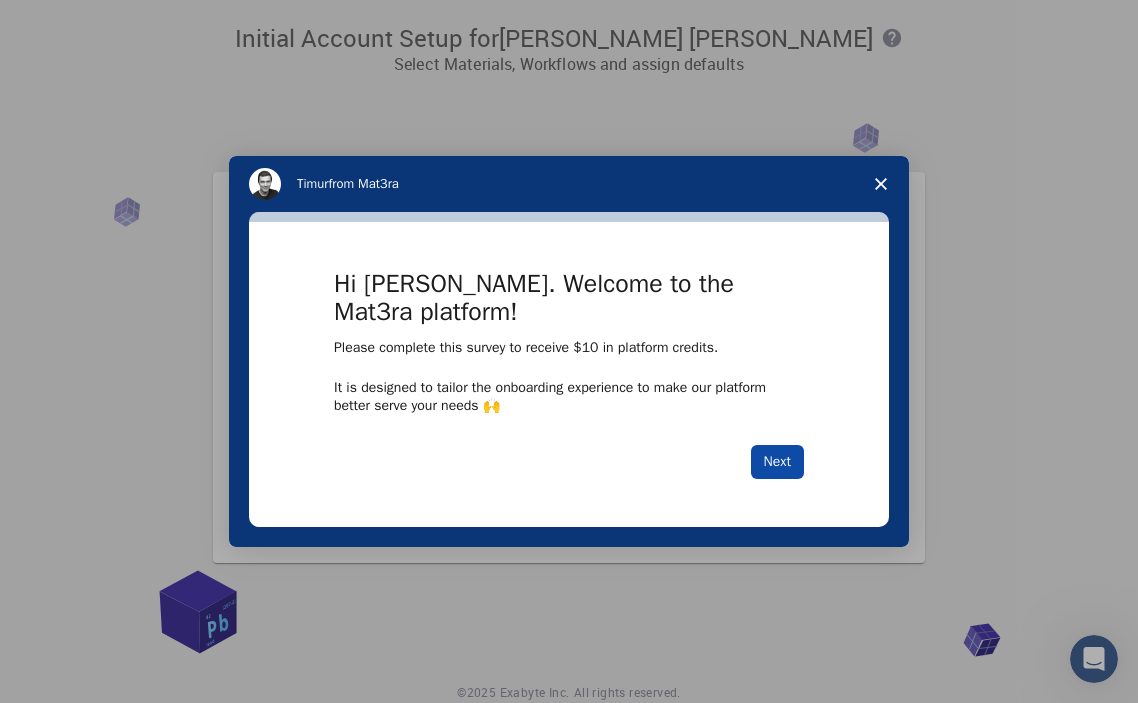 click on "Next" at bounding box center (777, 462) 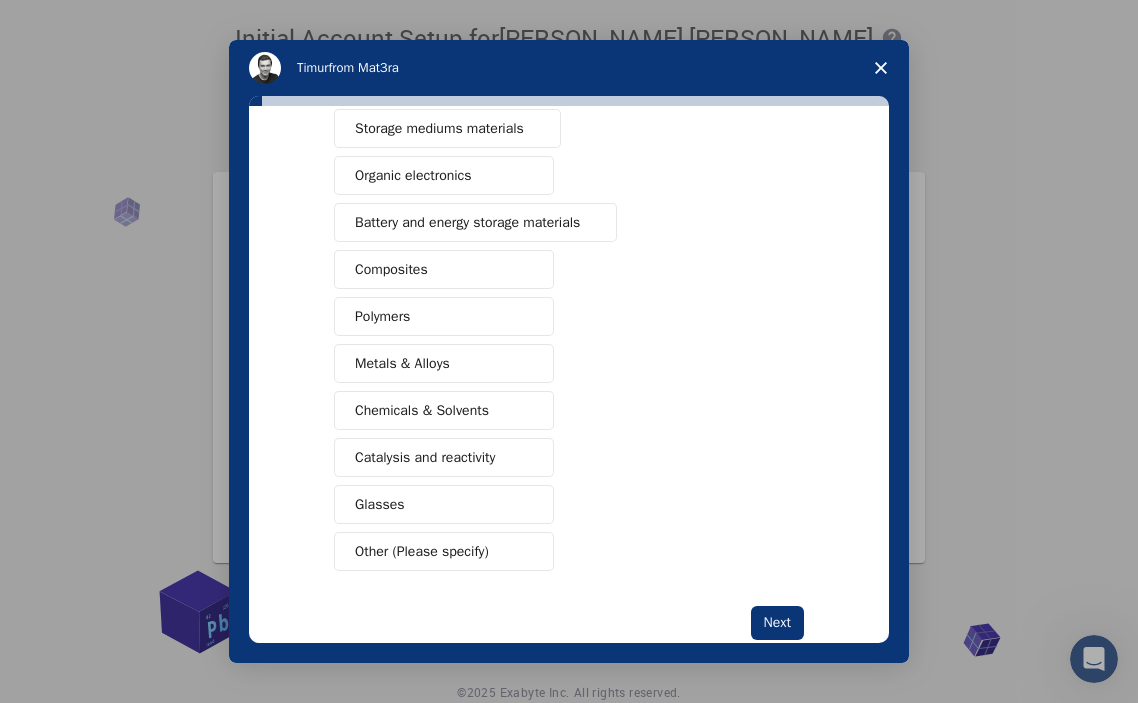 scroll, scrollTop: 223, scrollLeft: 0, axis: vertical 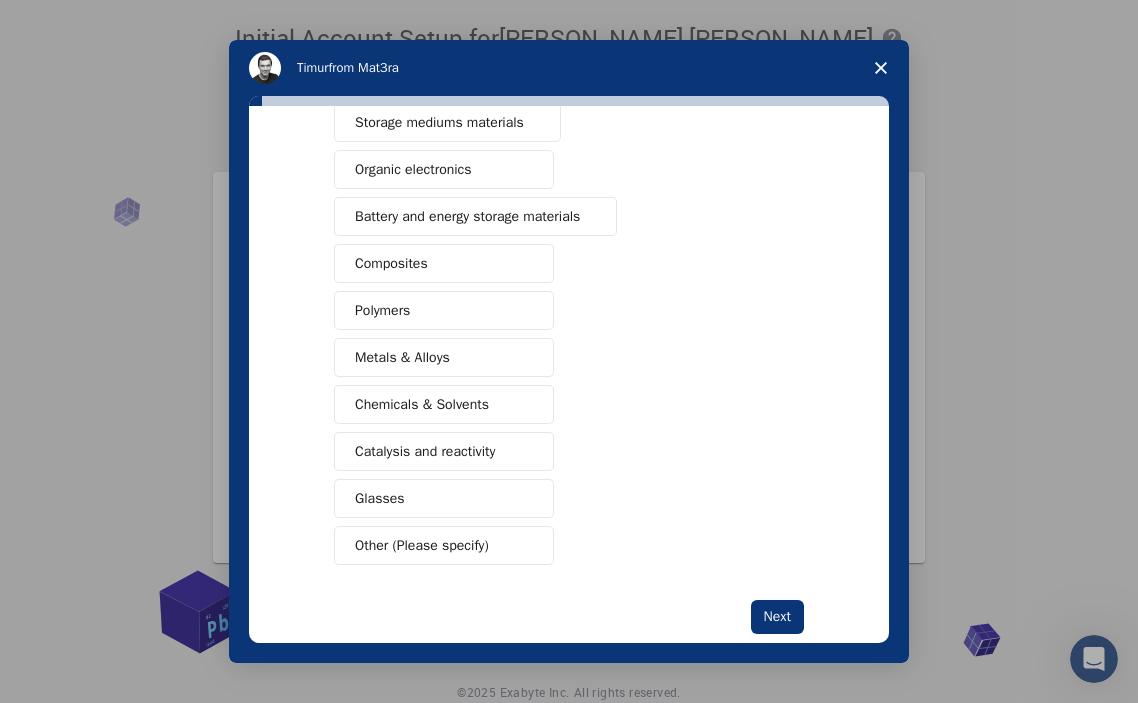 click on "Metals & Alloys" at bounding box center [402, 357] 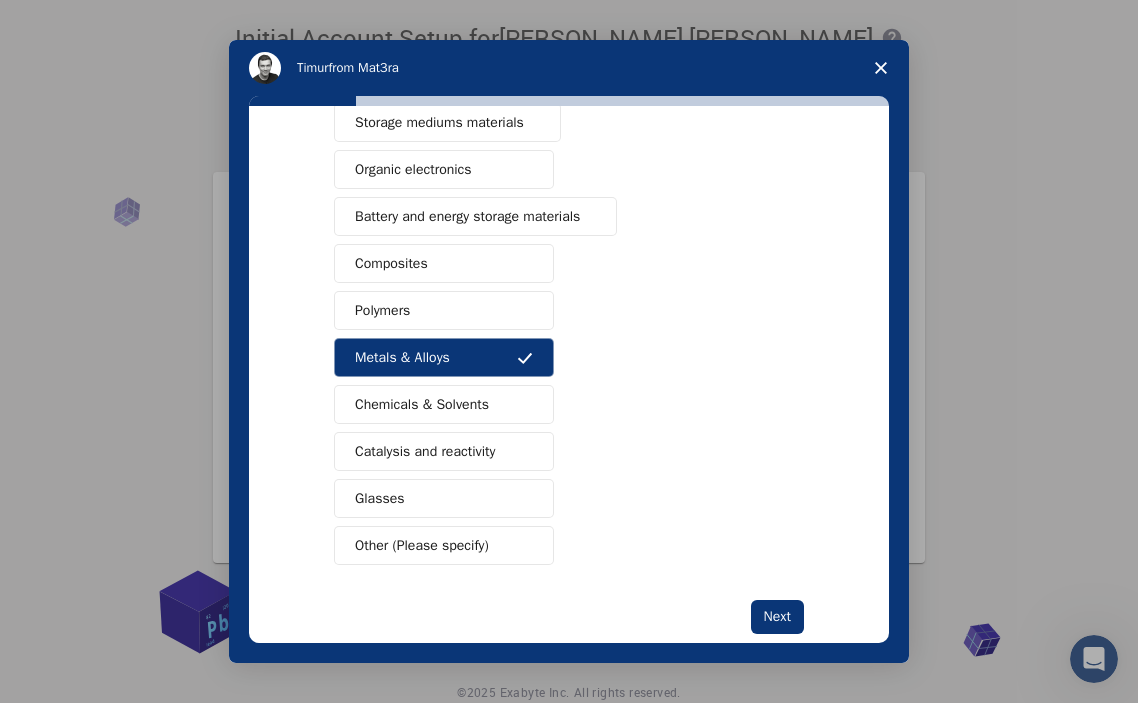 click on "Glasses" at bounding box center [380, 498] 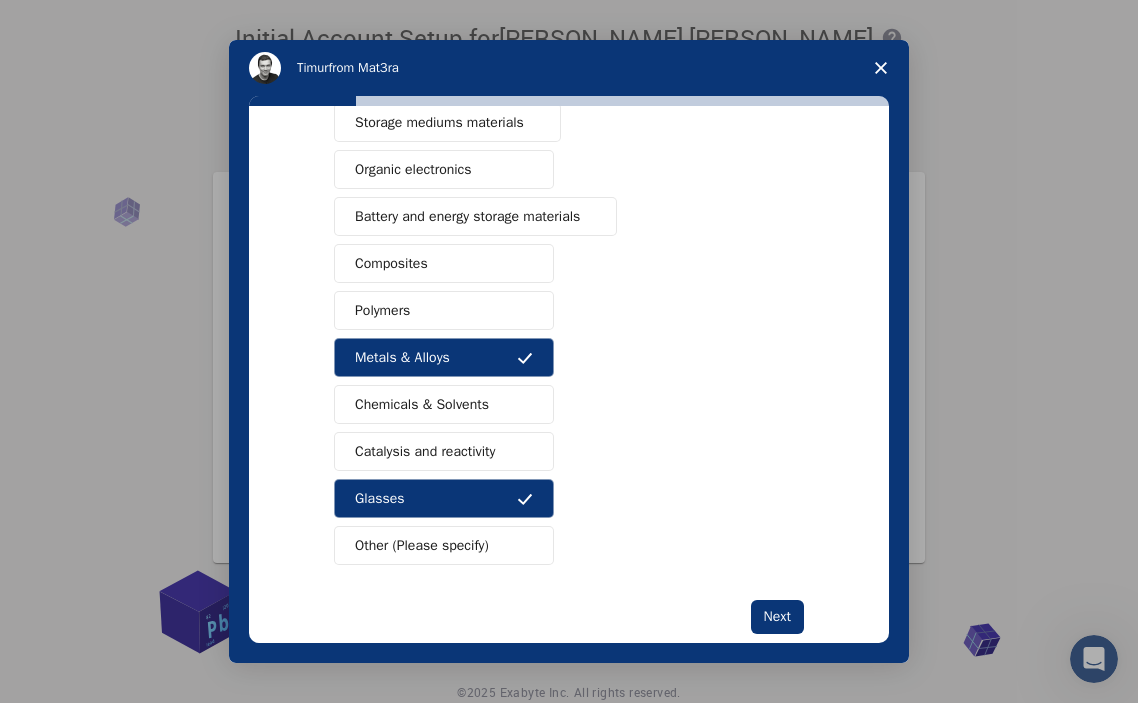 scroll, scrollTop: 0, scrollLeft: 0, axis: both 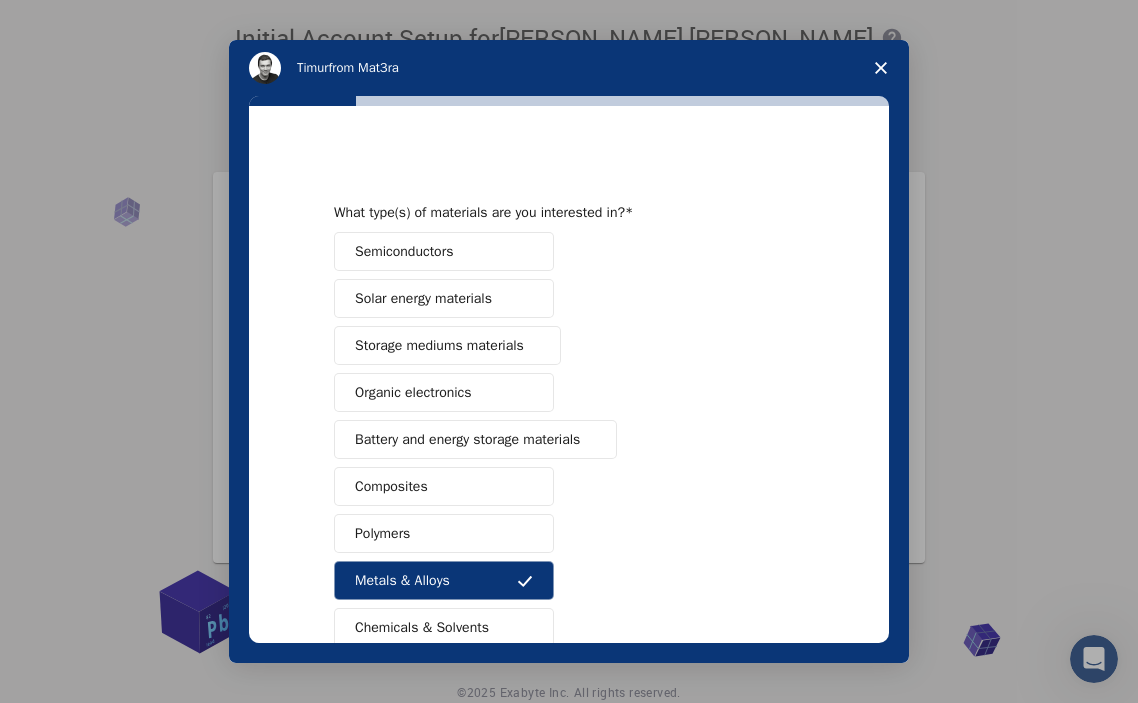click on "Solar energy materials" at bounding box center [423, 298] 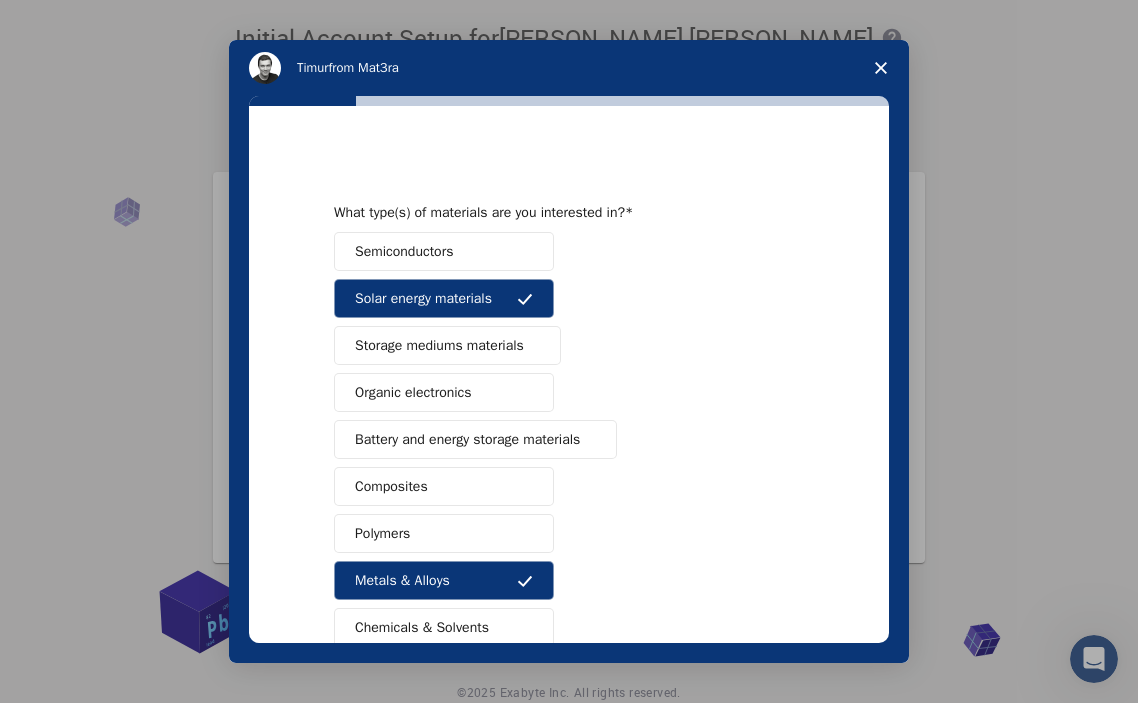 scroll, scrollTop: 262, scrollLeft: 0, axis: vertical 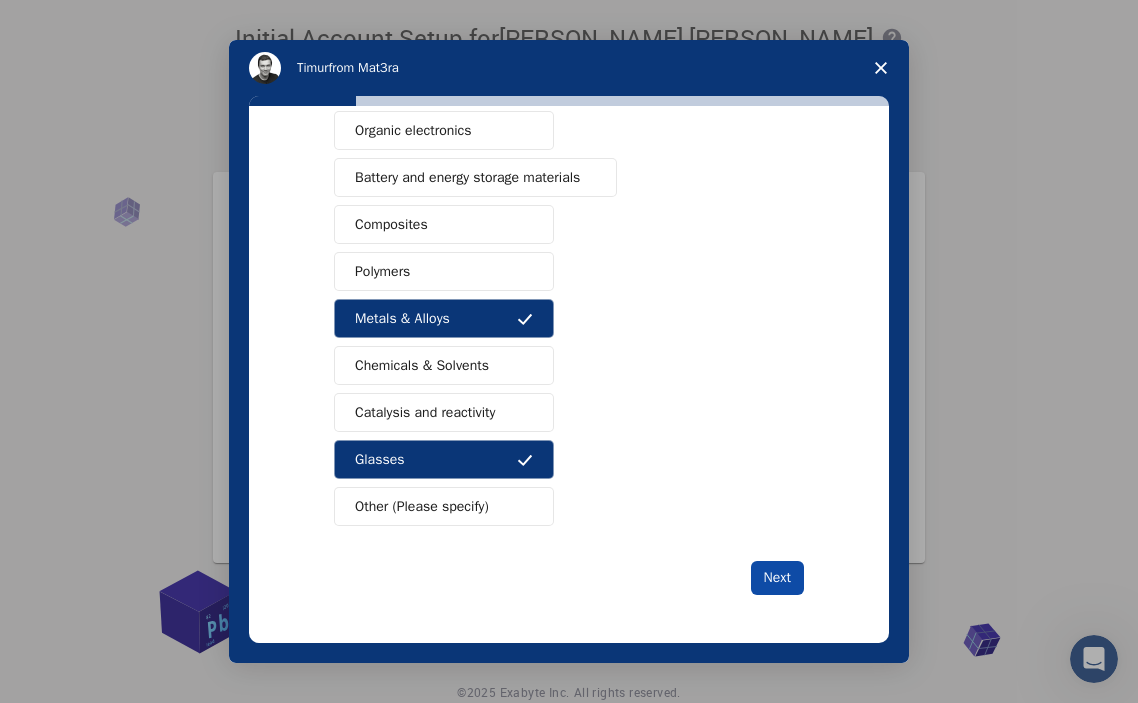 click on "Next" at bounding box center (777, 578) 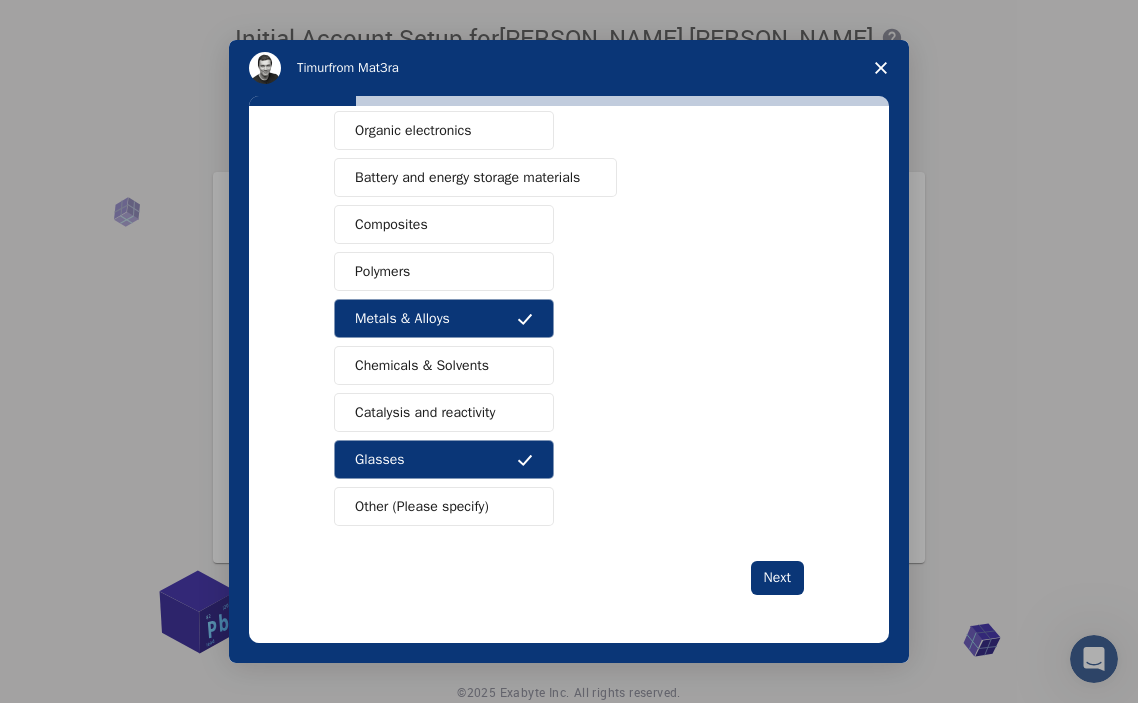 scroll, scrollTop: 0, scrollLeft: 0, axis: both 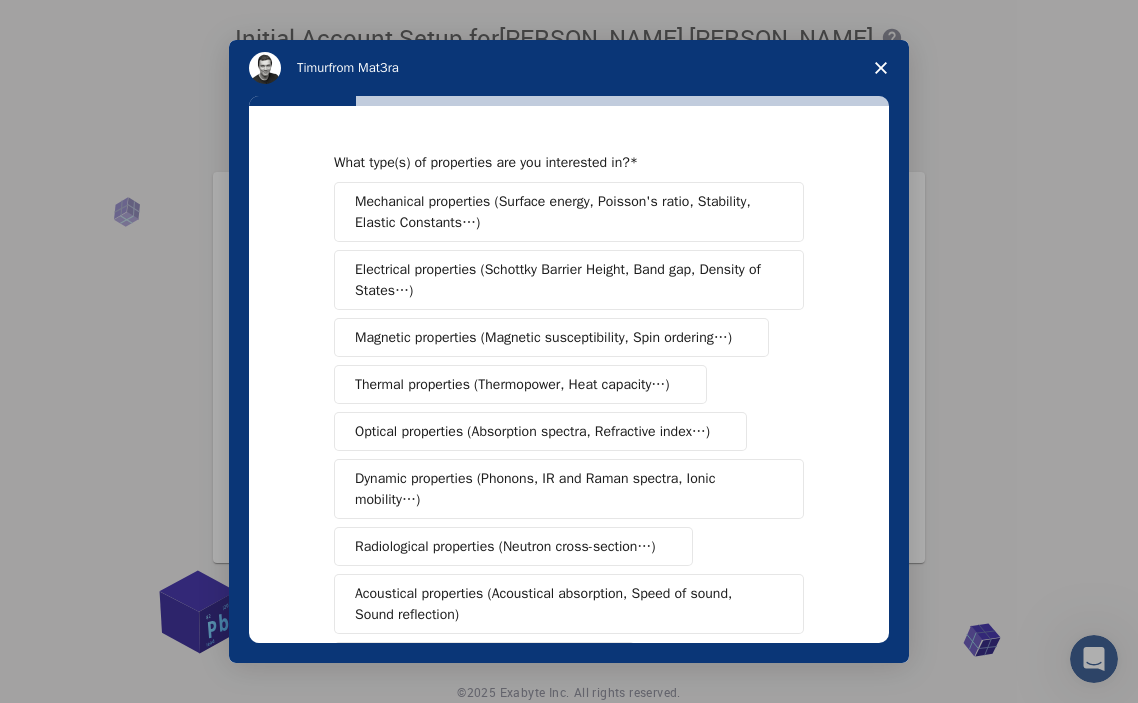 click on "Optical properties (Absorption spectra, Refractive index…)" at bounding box center [532, 431] 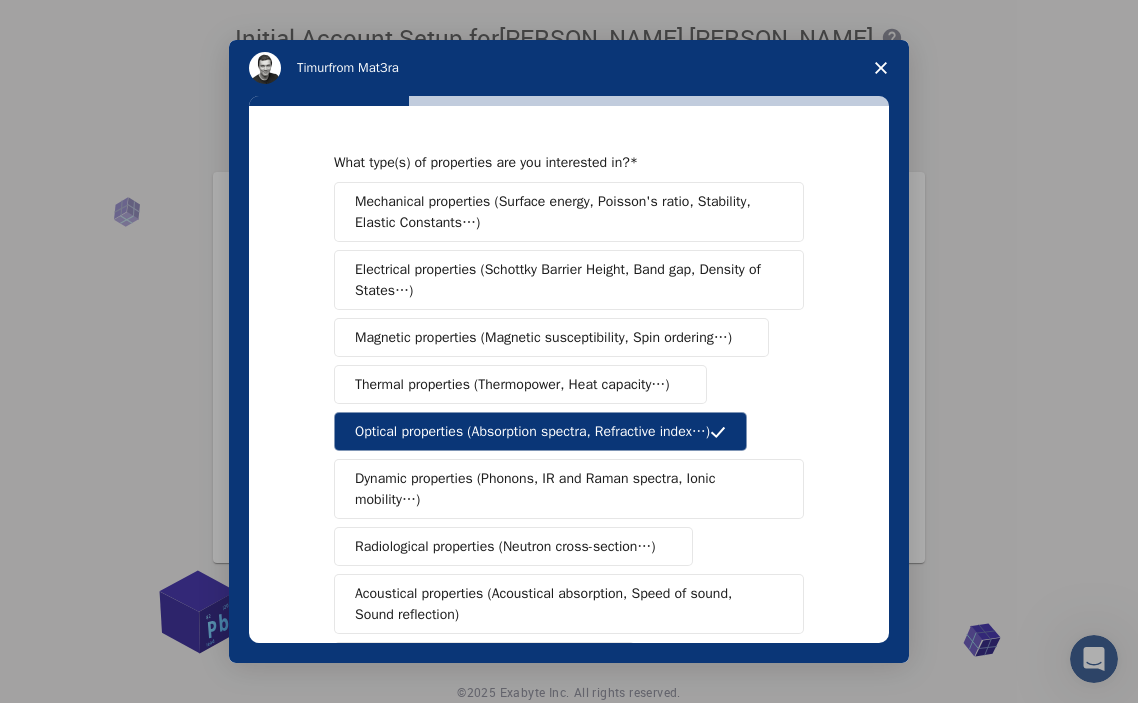 scroll, scrollTop: 387, scrollLeft: 0, axis: vertical 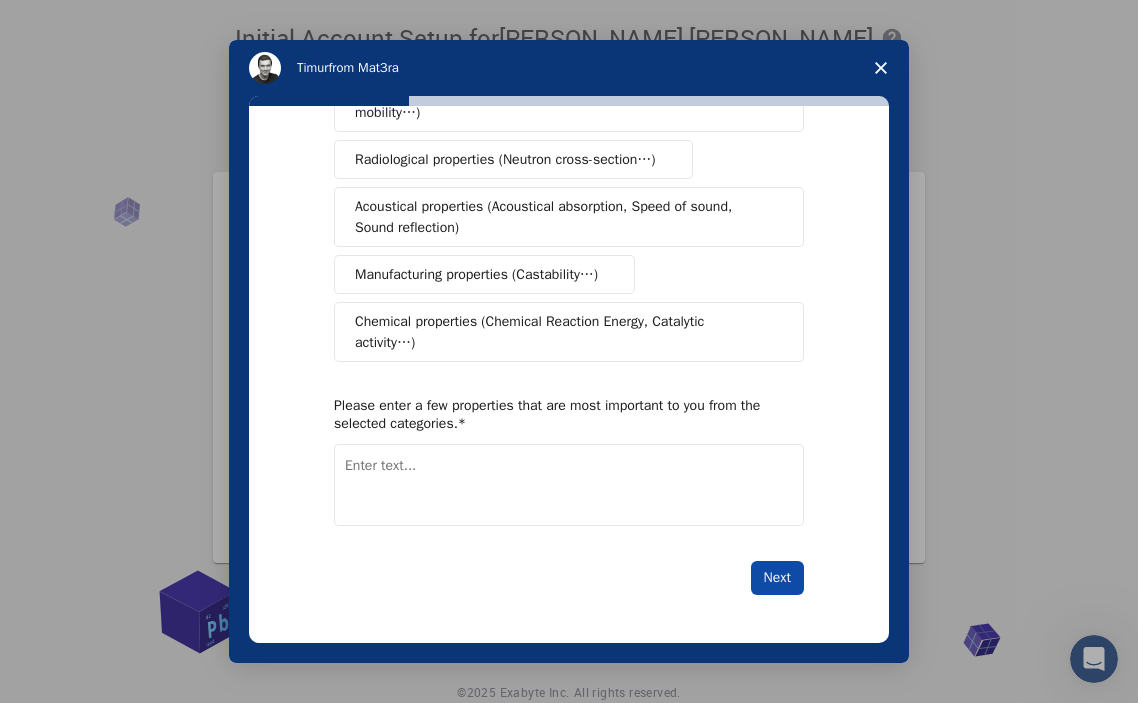click on "Next" at bounding box center [777, 578] 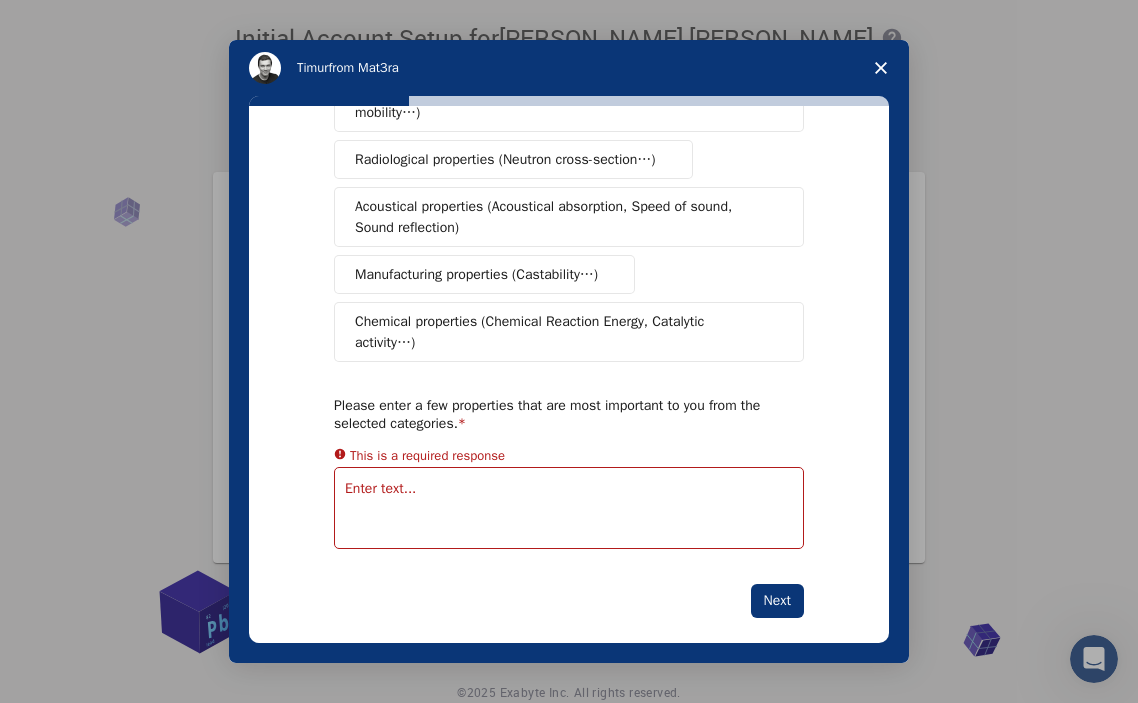 click at bounding box center [881, 68] 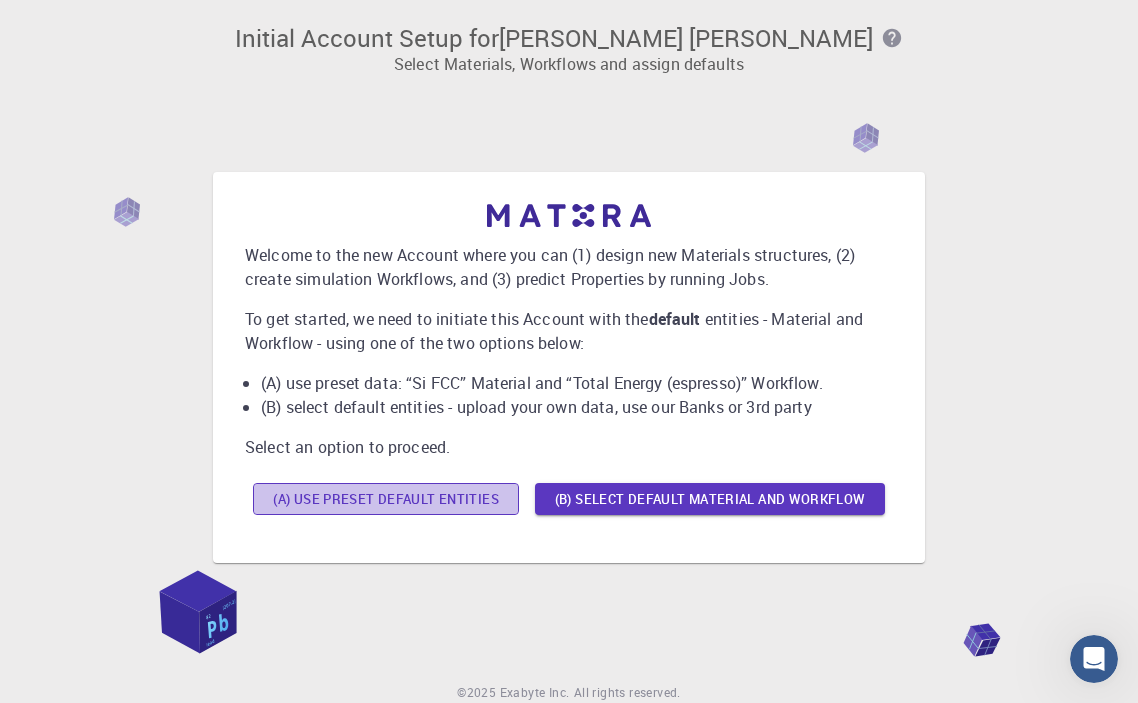 click on "(A) Use preset default entities" at bounding box center (386, 499) 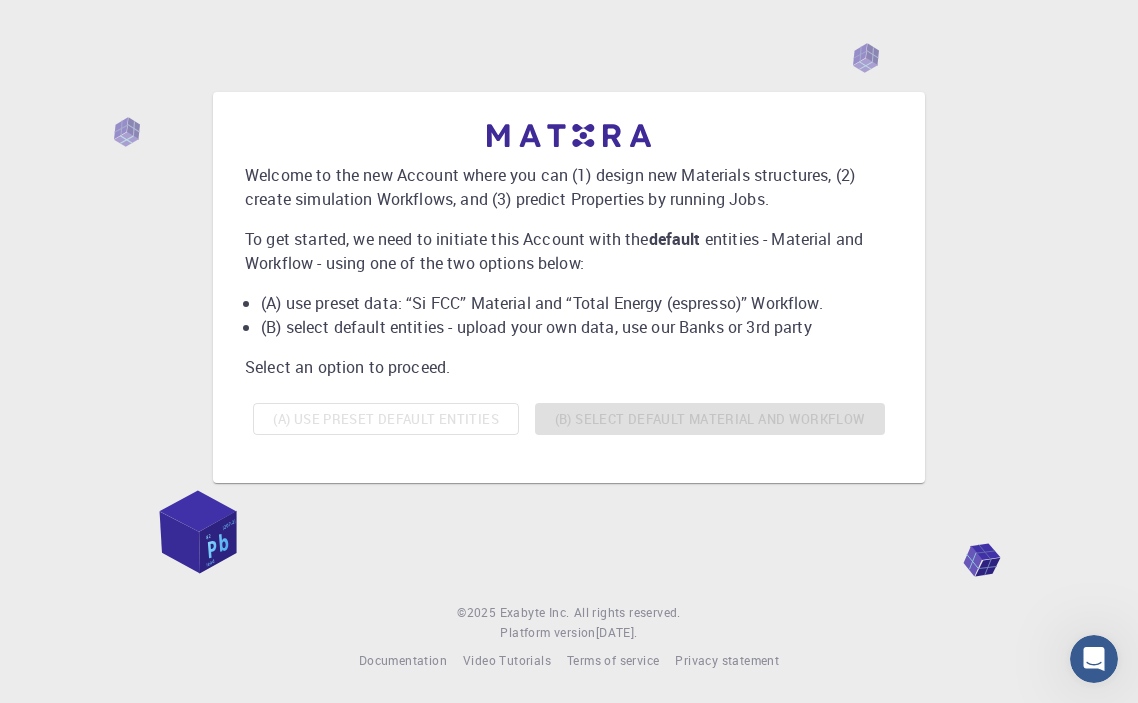 scroll, scrollTop: 0, scrollLeft: 0, axis: both 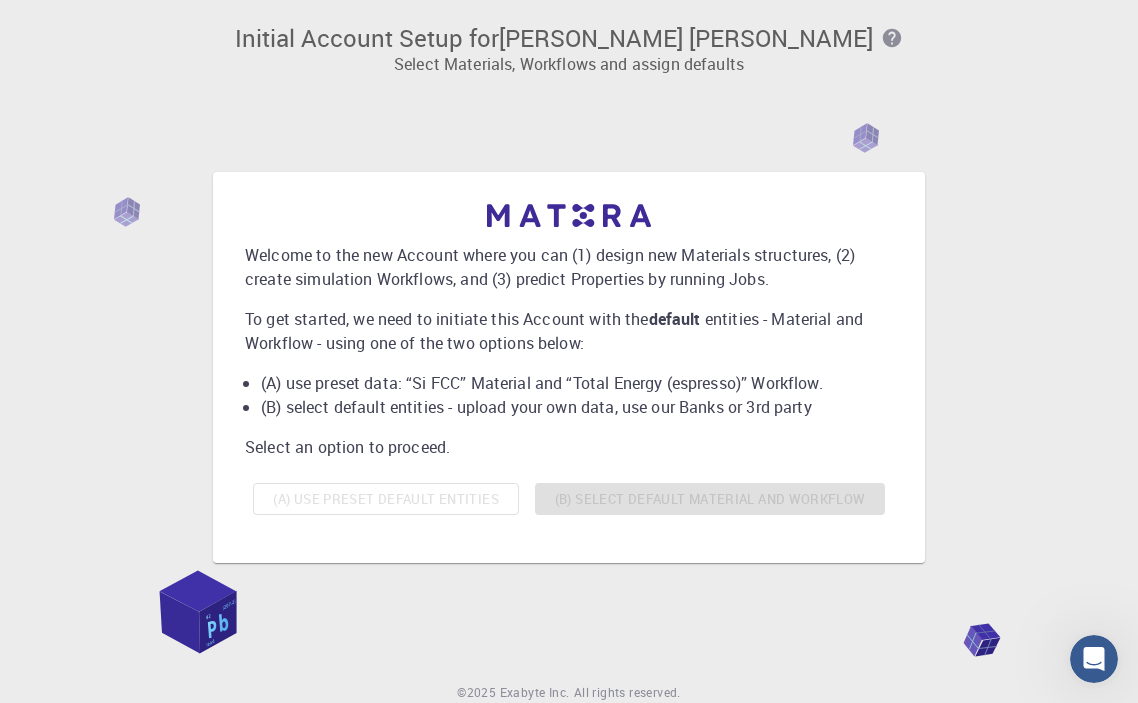 click on "(A) Use preset default entities (B) Select default material and workflow" at bounding box center (569, 499) 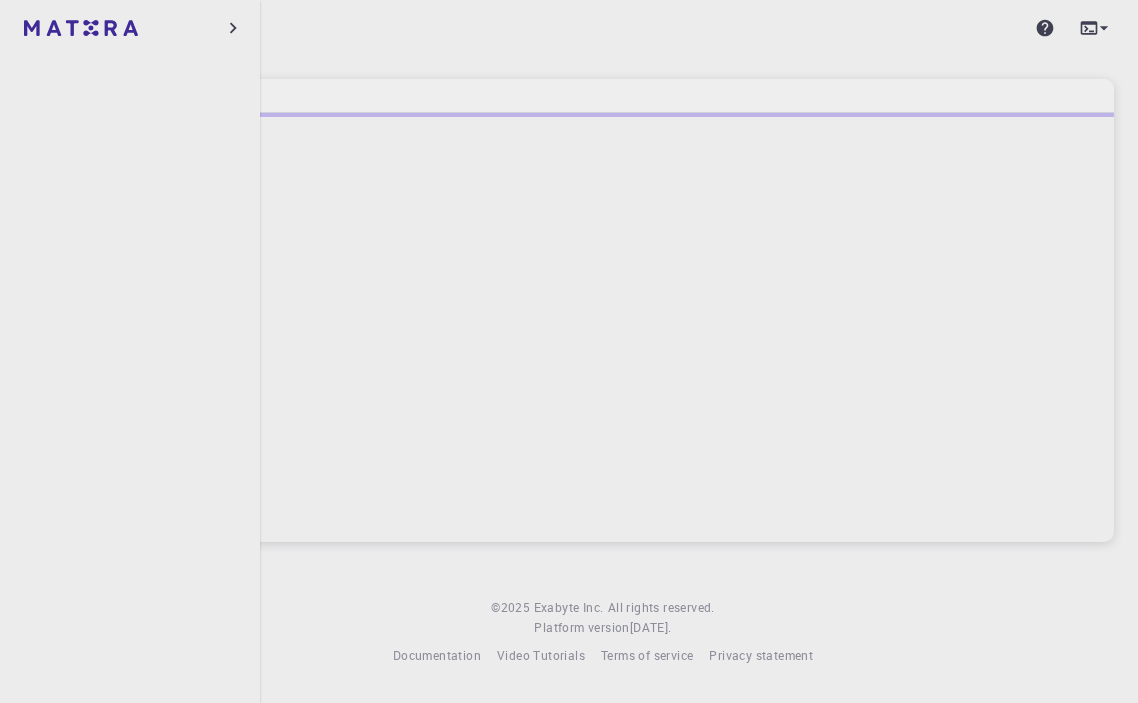 scroll, scrollTop: 0, scrollLeft: 0, axis: both 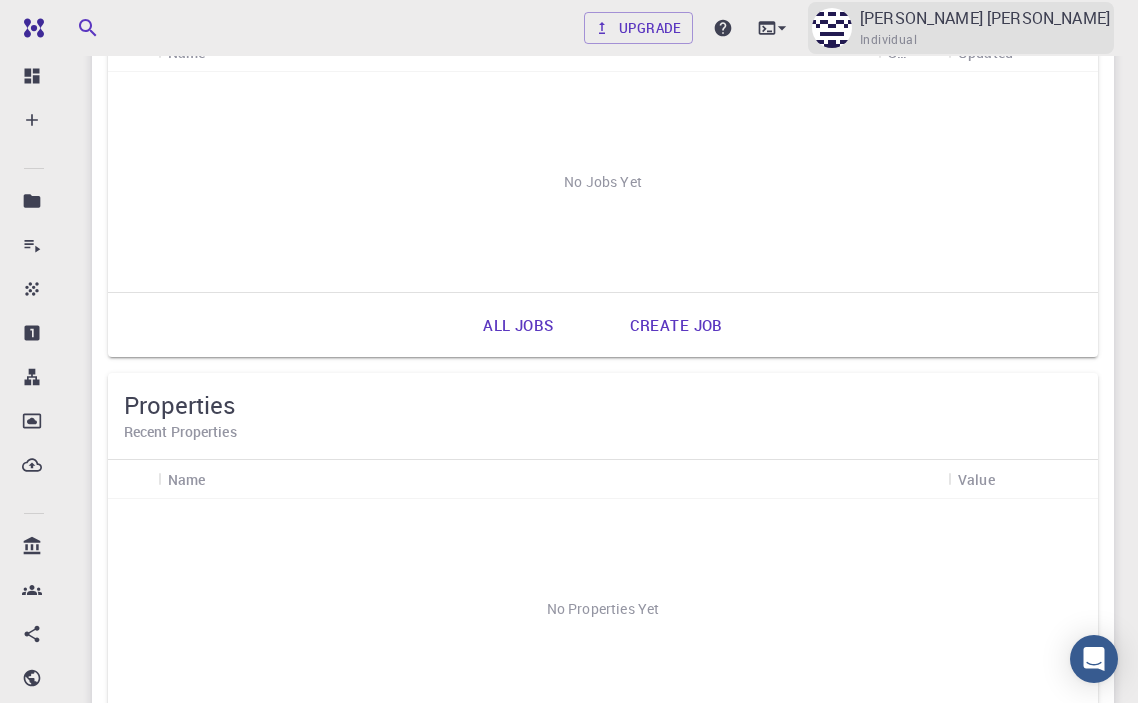 click on "[PERSON_NAME] [PERSON_NAME]" at bounding box center (985, 18) 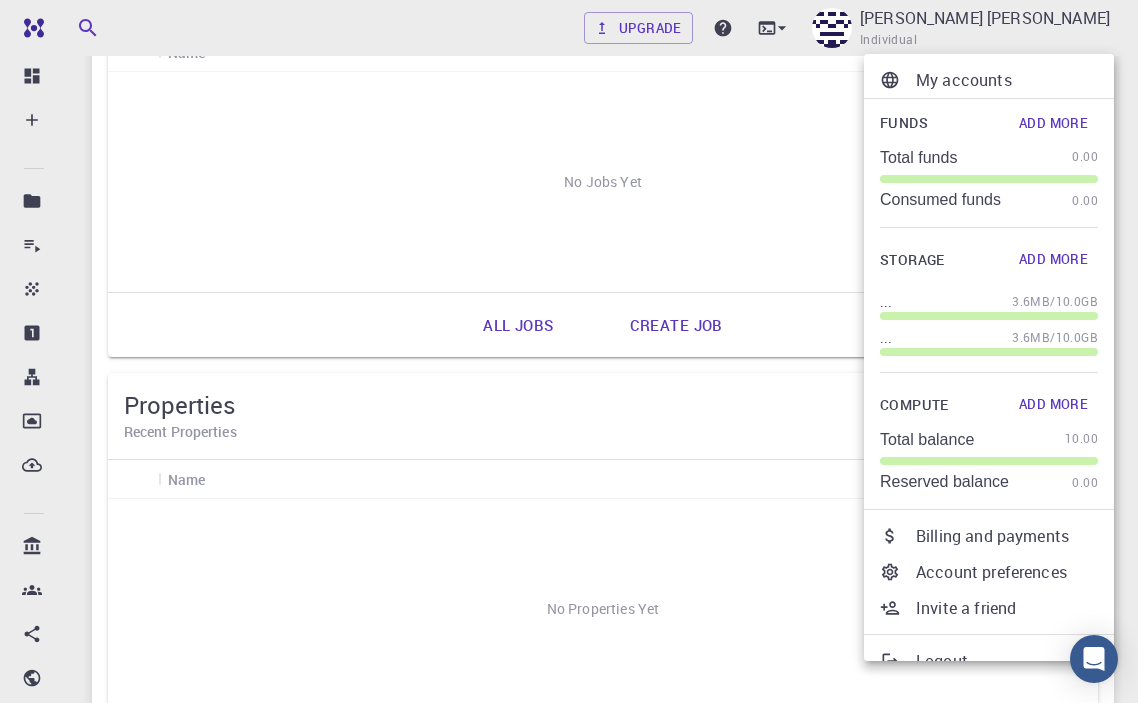 scroll, scrollTop: 26, scrollLeft: 0, axis: vertical 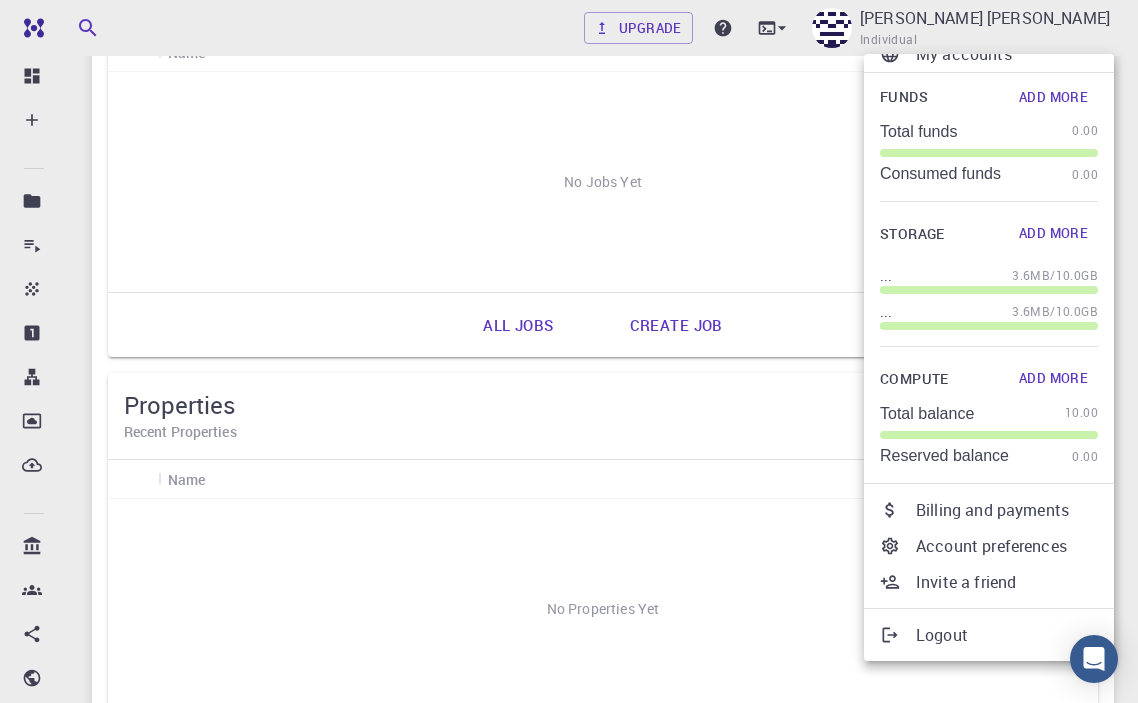 click on "Billing and payments" at bounding box center (1007, 510) 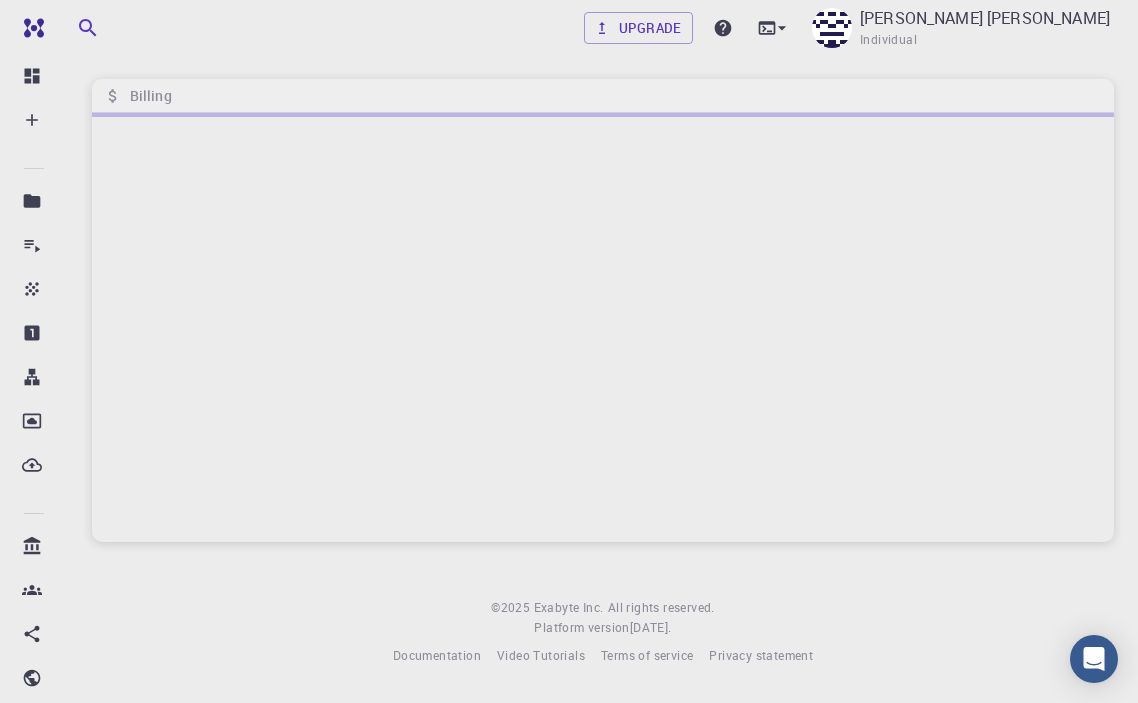 scroll, scrollTop: 0, scrollLeft: 0, axis: both 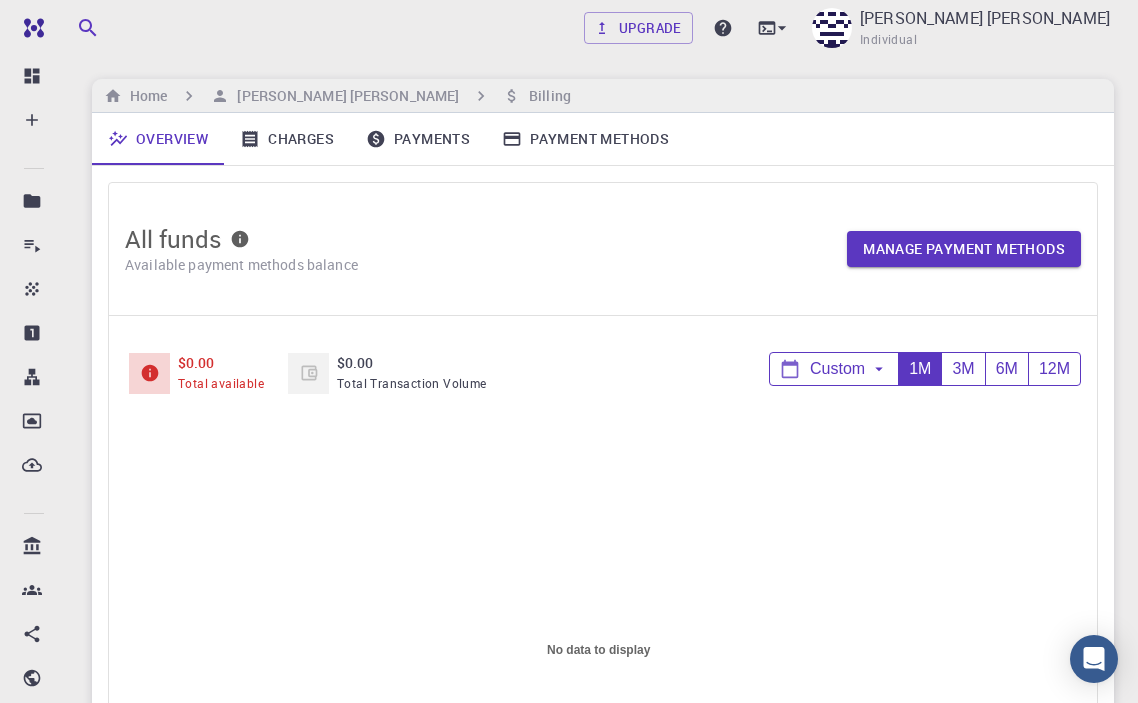 click on "Charges" at bounding box center (287, 139) 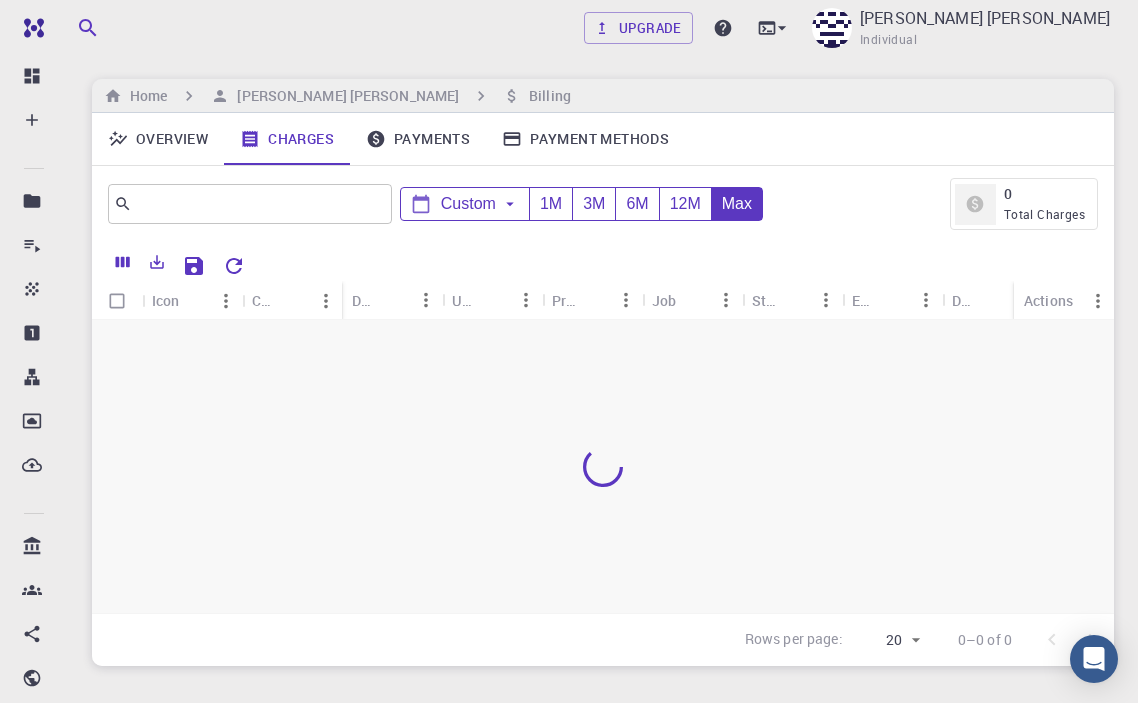 click on "Payments" at bounding box center [418, 139] 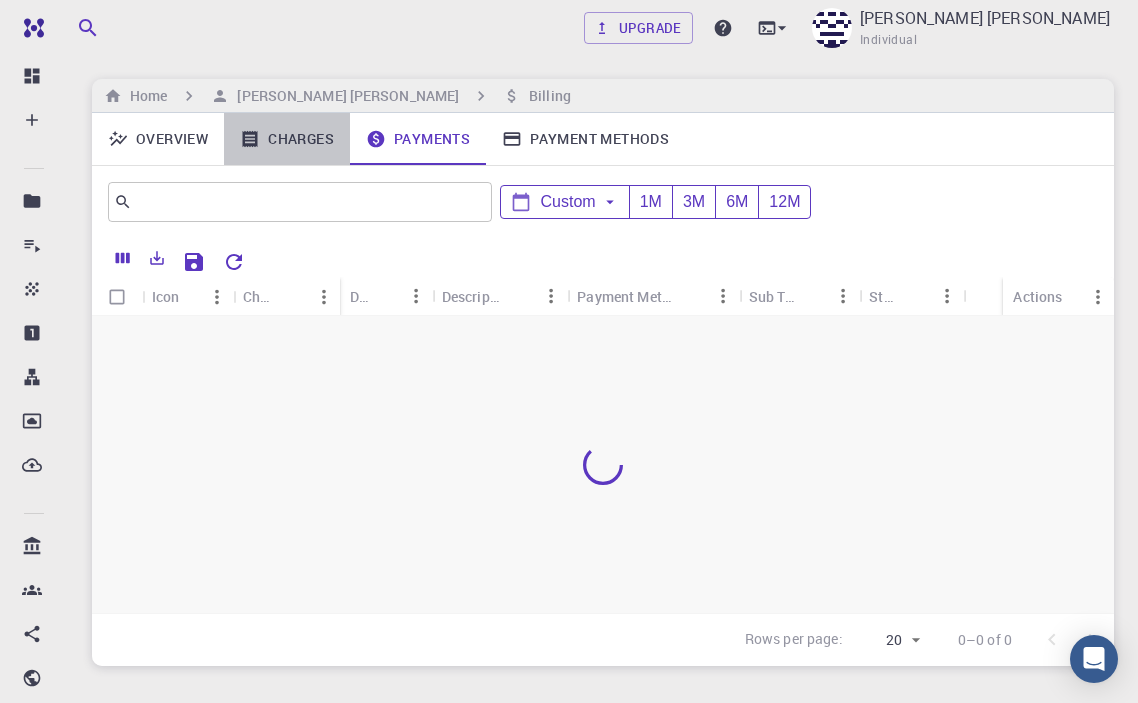click on "Charges" at bounding box center [287, 139] 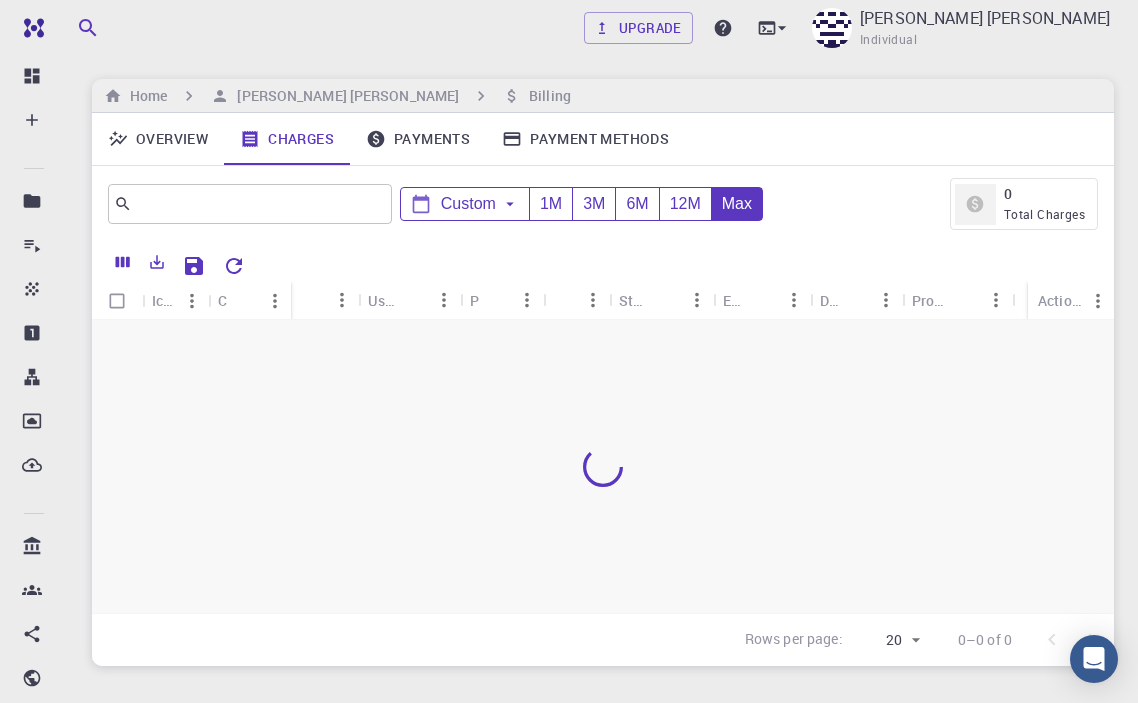 click on "Payments" at bounding box center (418, 139) 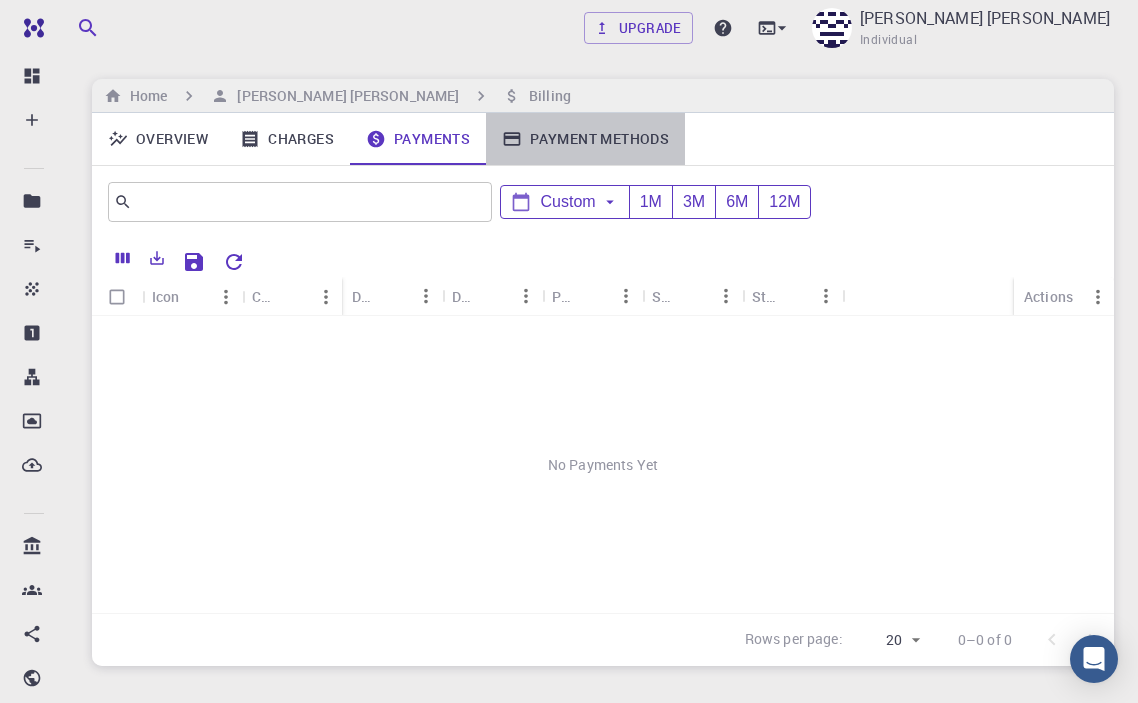 click on "Payment Methods" at bounding box center (585, 139) 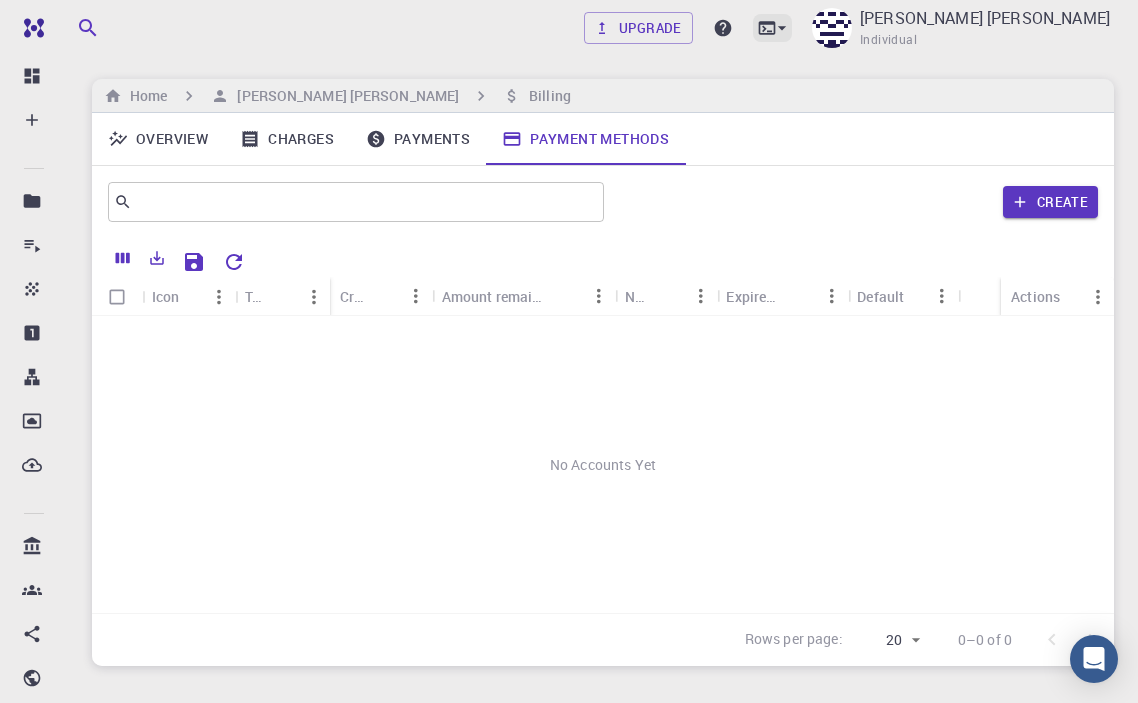 click 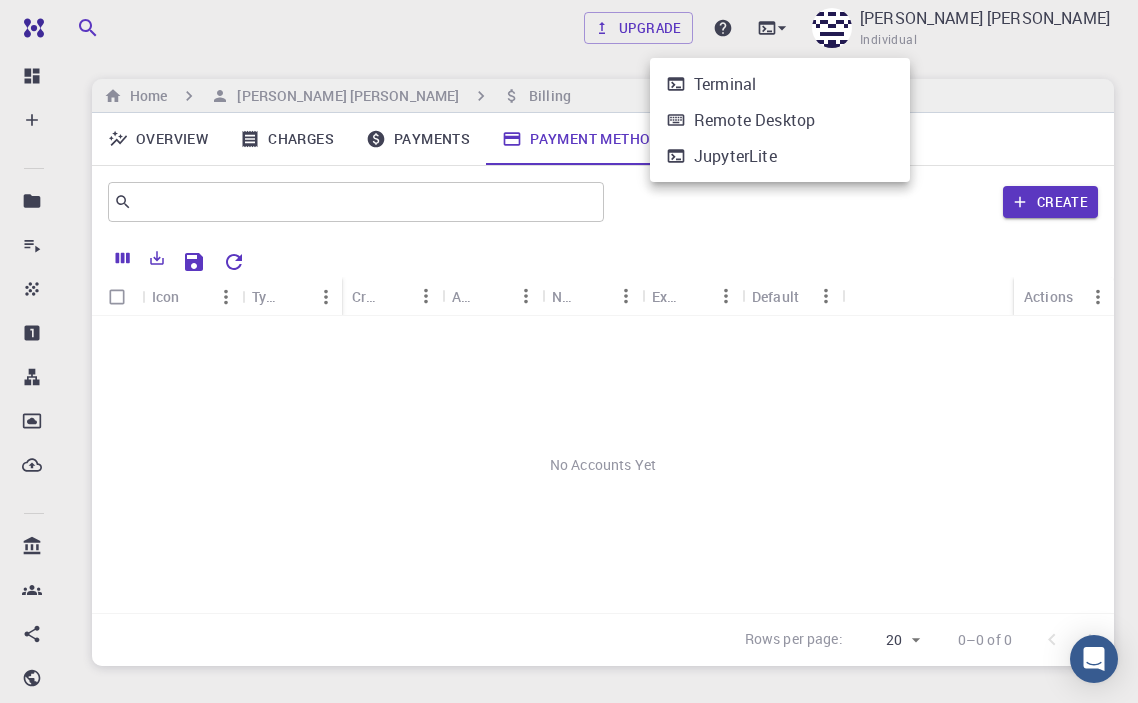 click at bounding box center [569, 351] 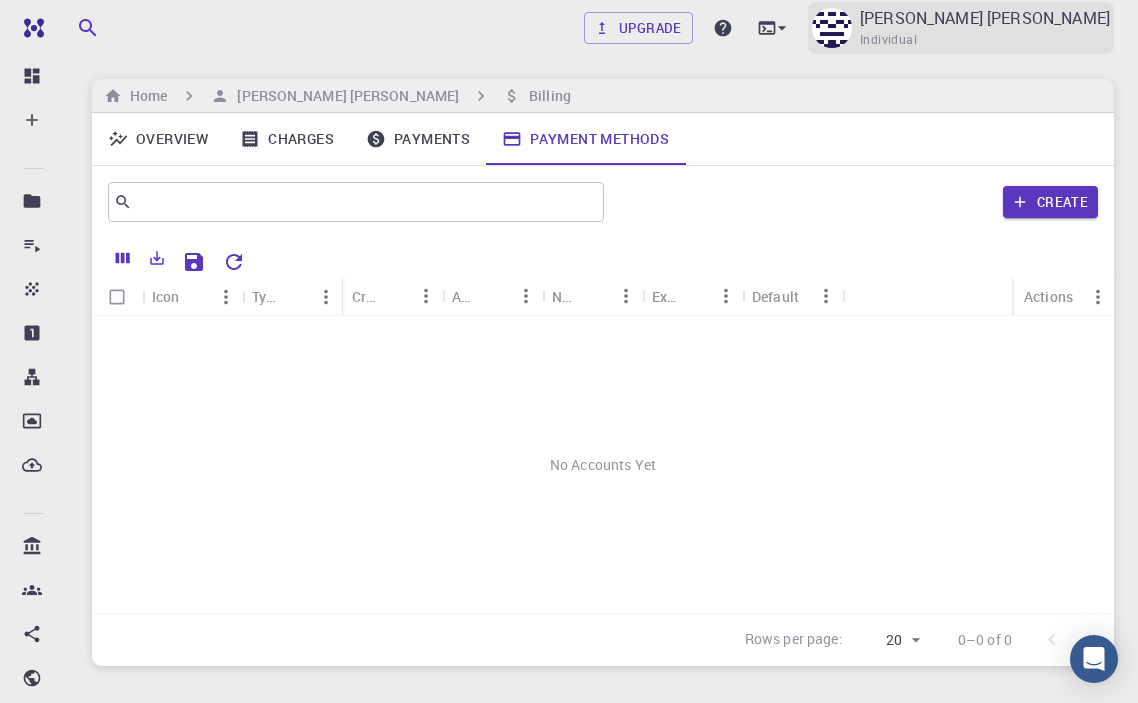 click on "Individual" at bounding box center [888, 40] 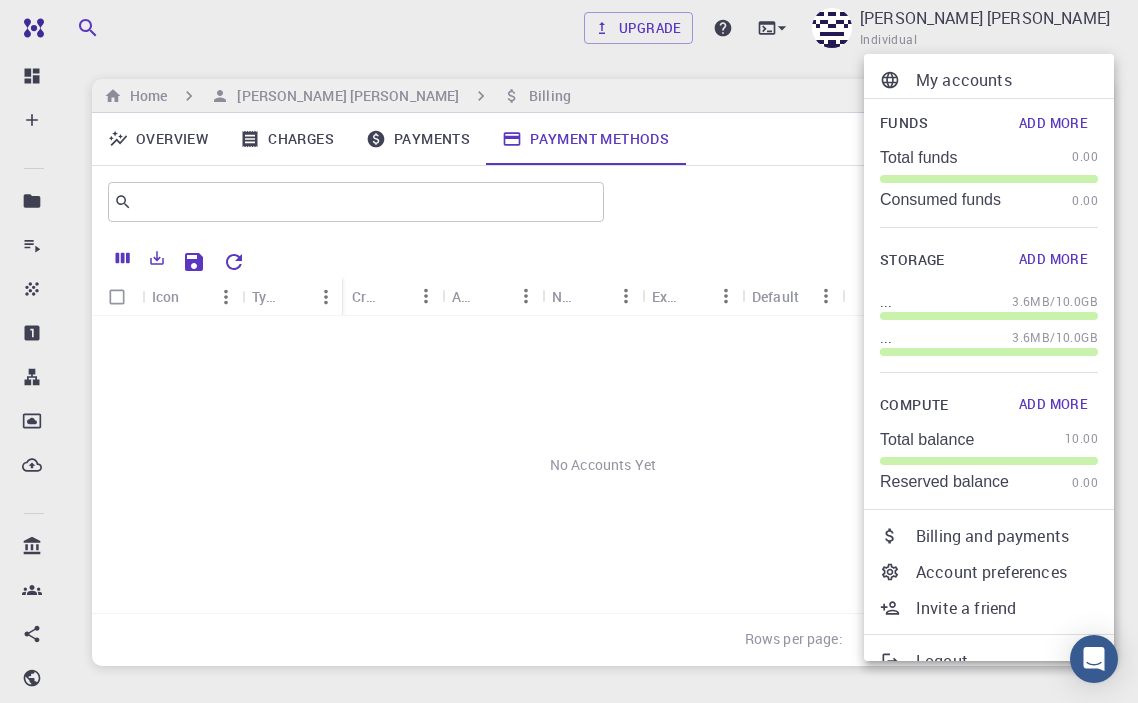 scroll, scrollTop: 26, scrollLeft: 0, axis: vertical 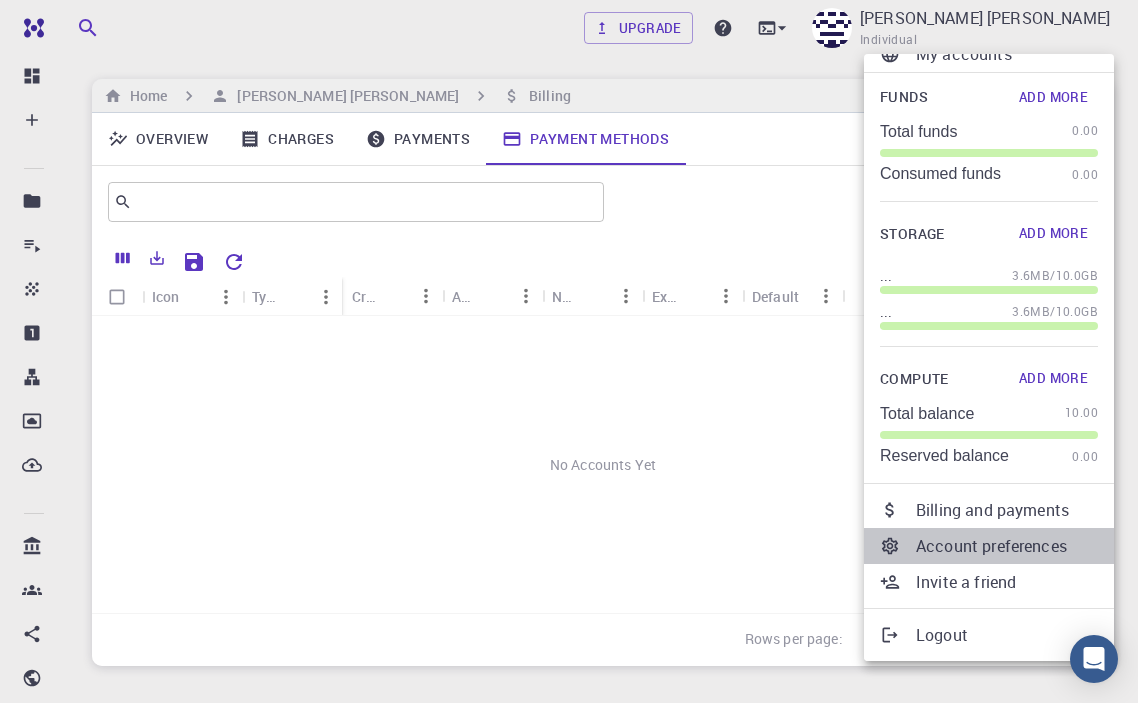 click on "Account preferences" at bounding box center (1007, 546) 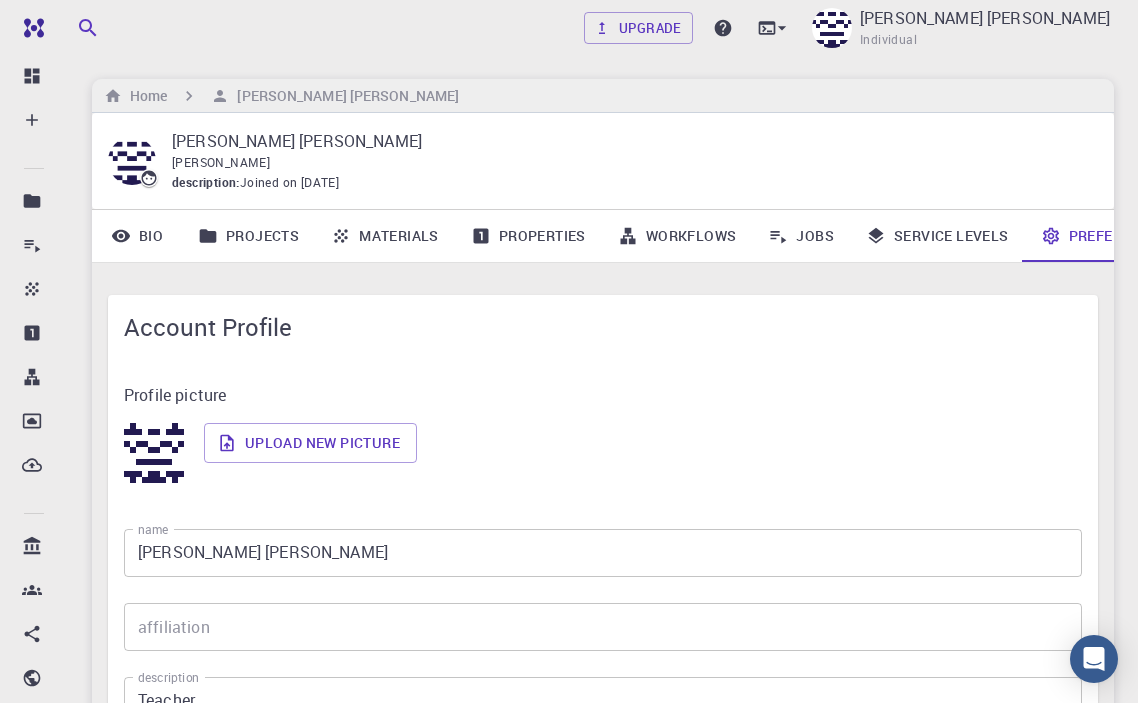 scroll, scrollTop: 0, scrollLeft: 69, axis: horizontal 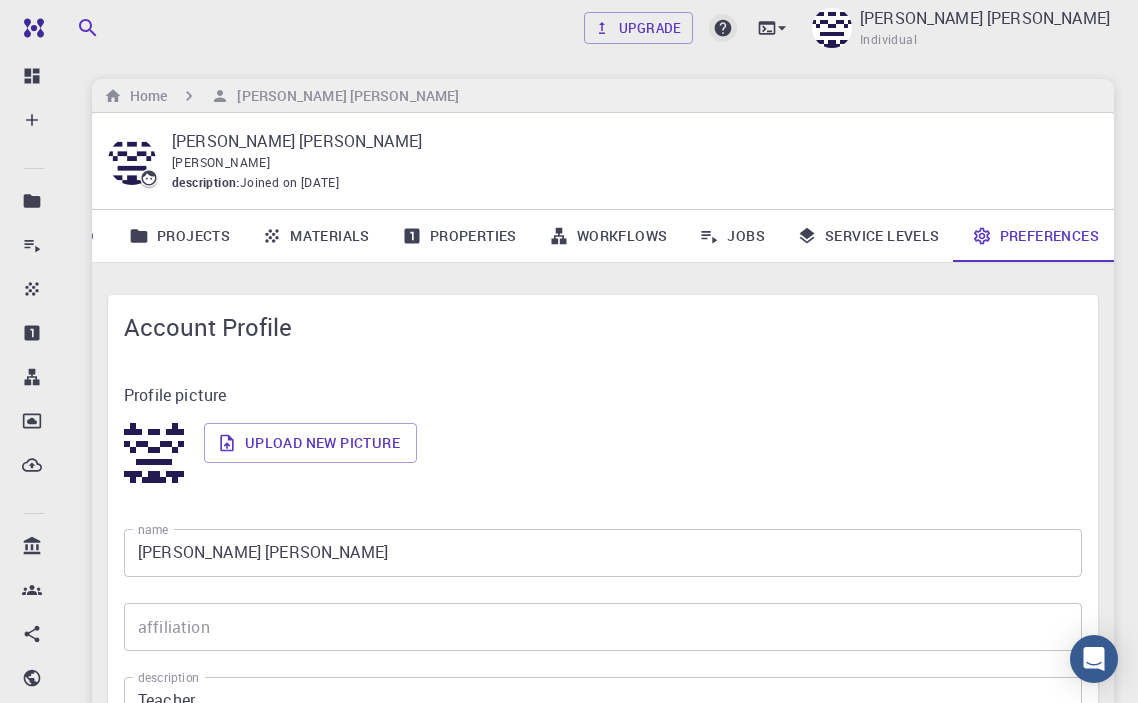 click 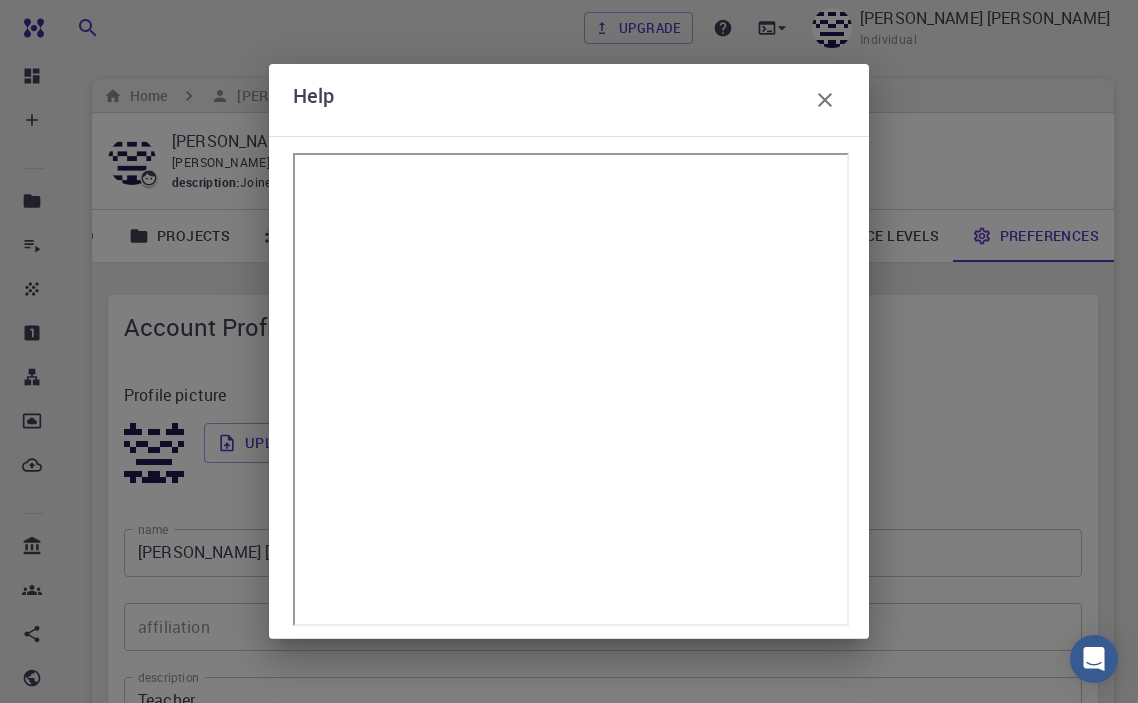 click 